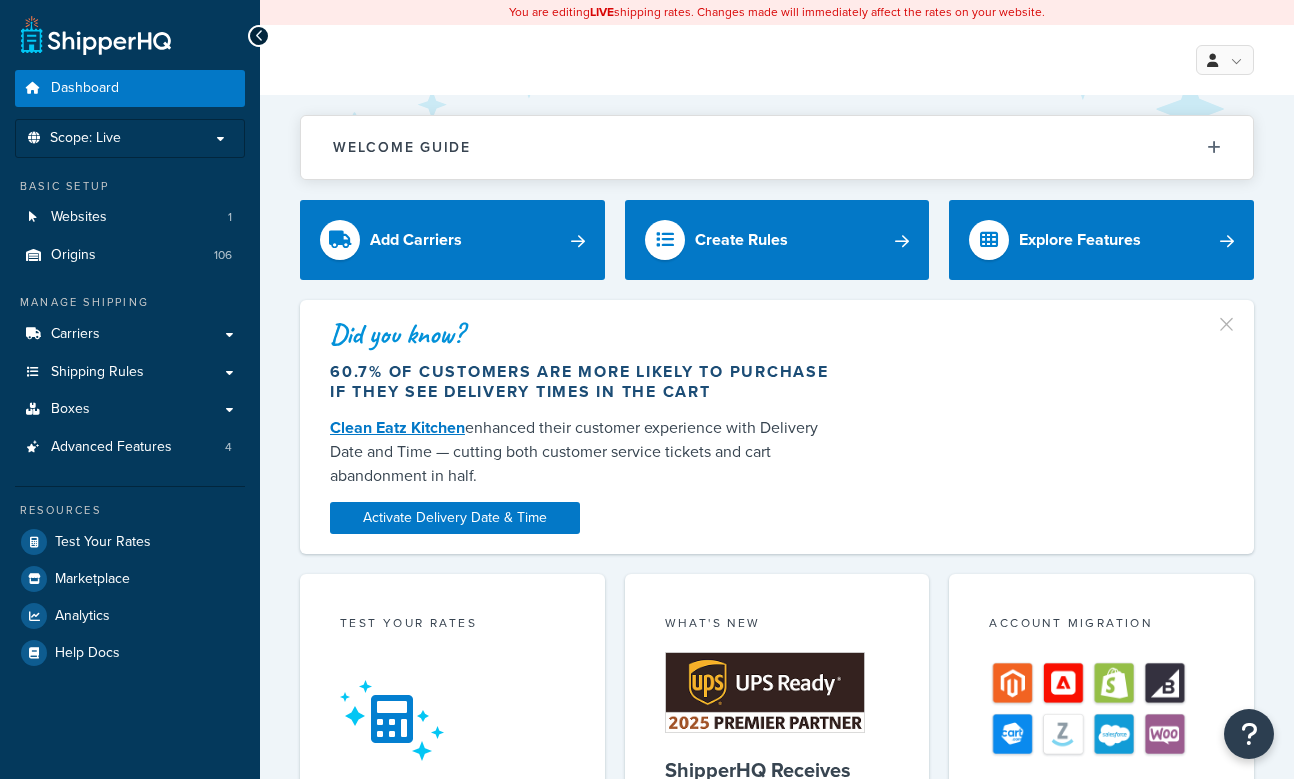 scroll, scrollTop: 0, scrollLeft: 0, axis: both 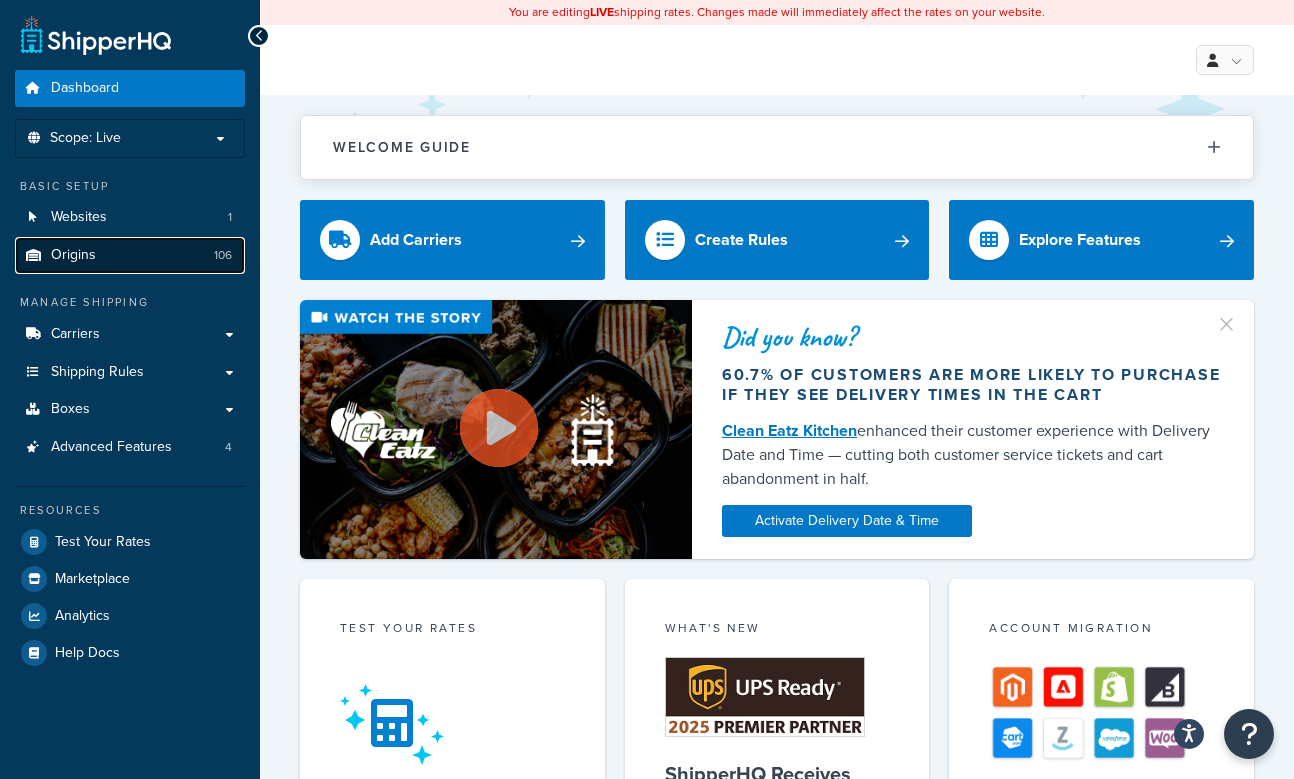 click on "Origins 106" at bounding box center (130, 255) 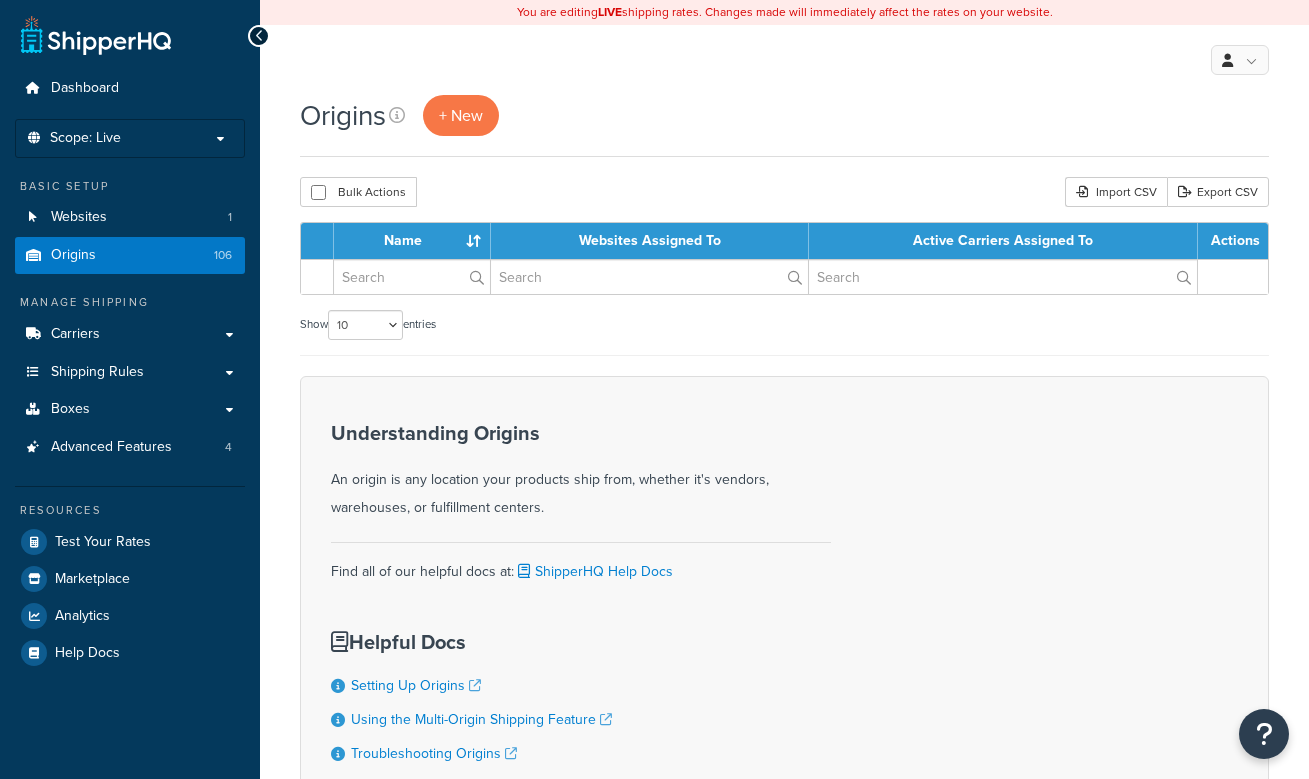 scroll, scrollTop: 0, scrollLeft: 0, axis: both 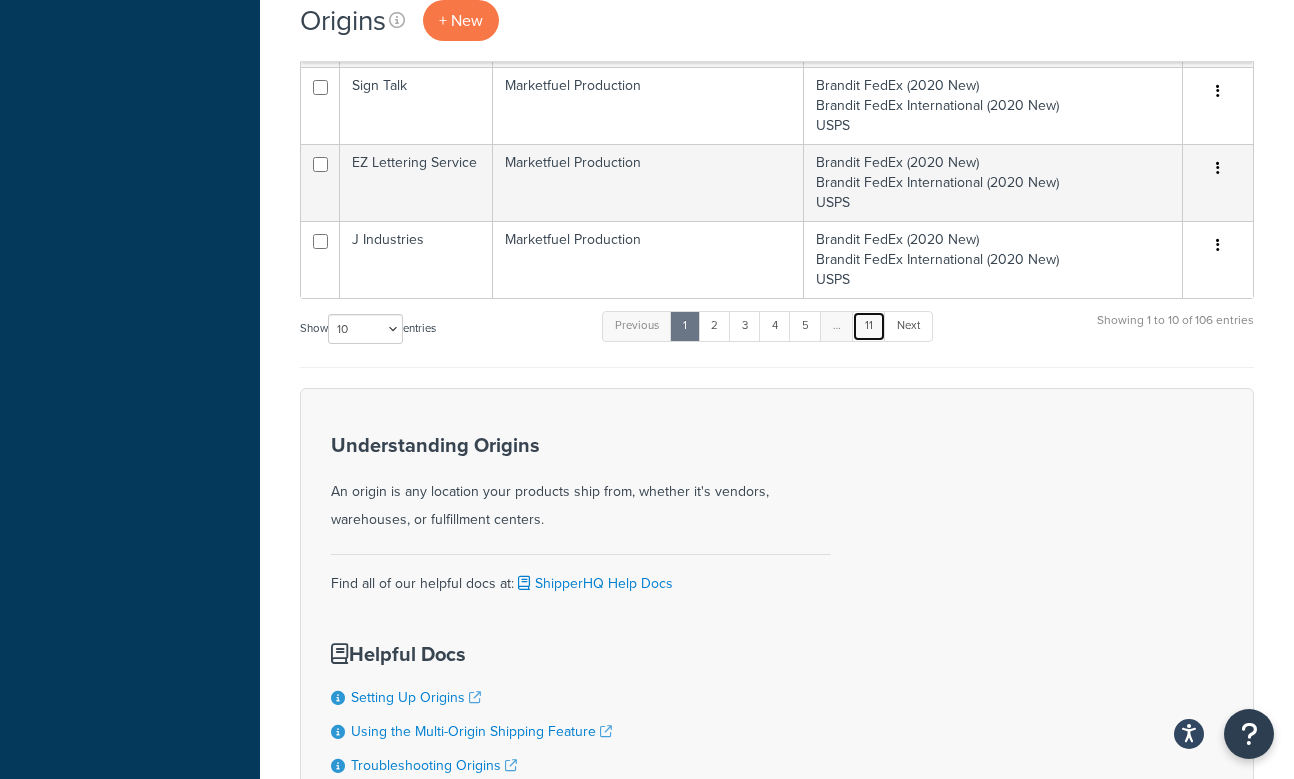 click on "11" at bounding box center [869, 326] 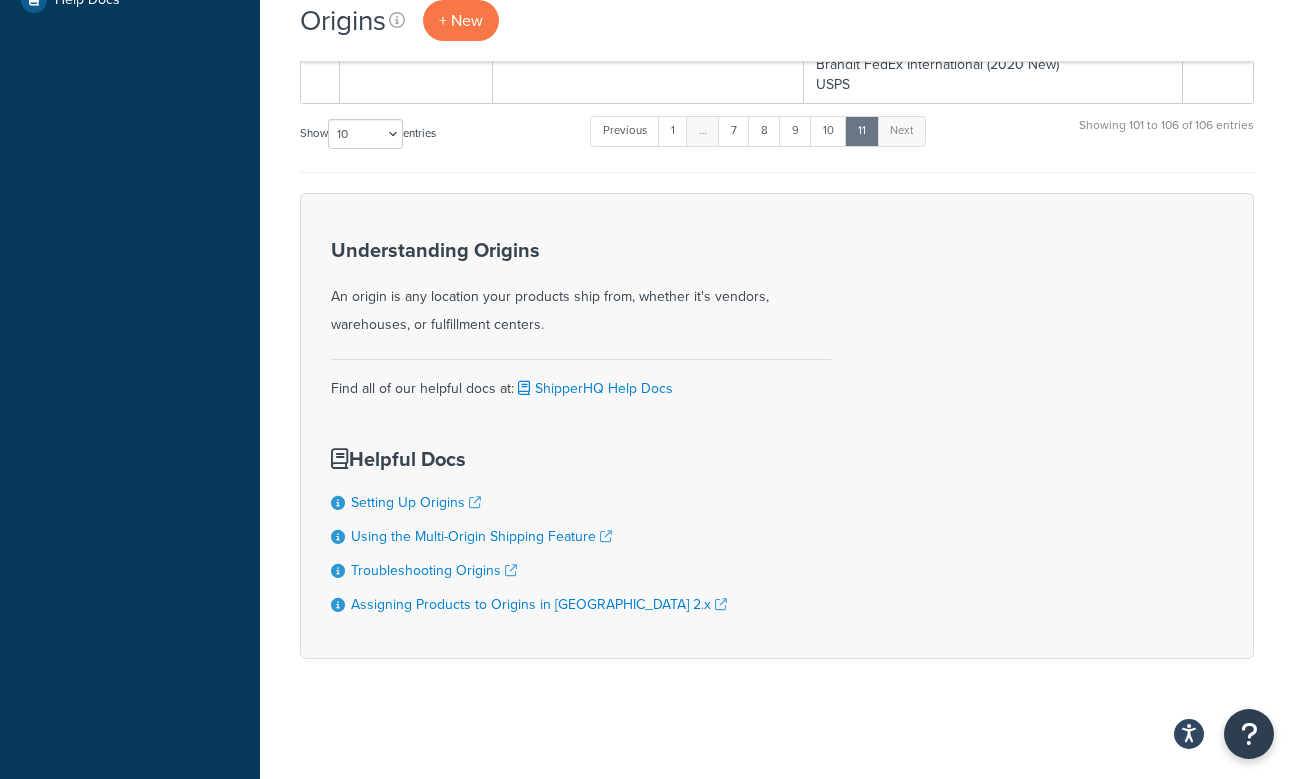 scroll, scrollTop: 458, scrollLeft: 0, axis: vertical 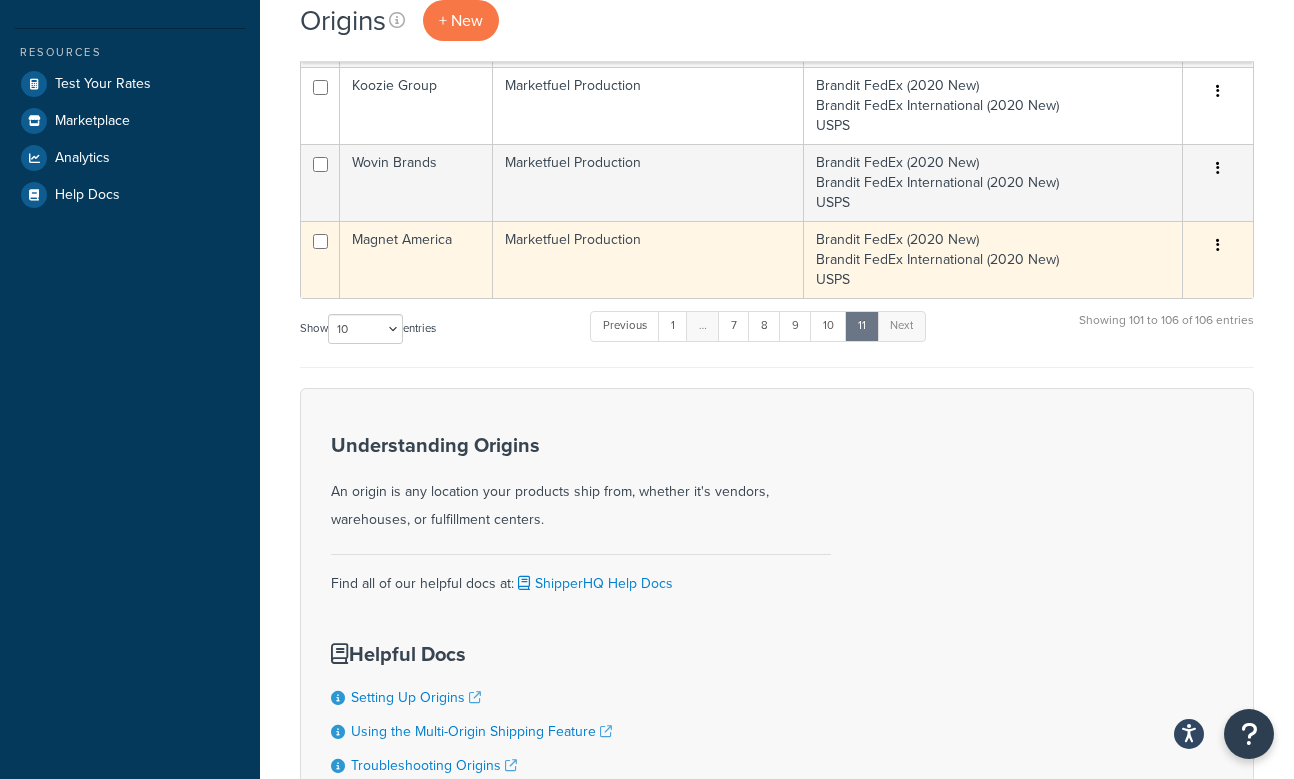 click at bounding box center (1218, 246) 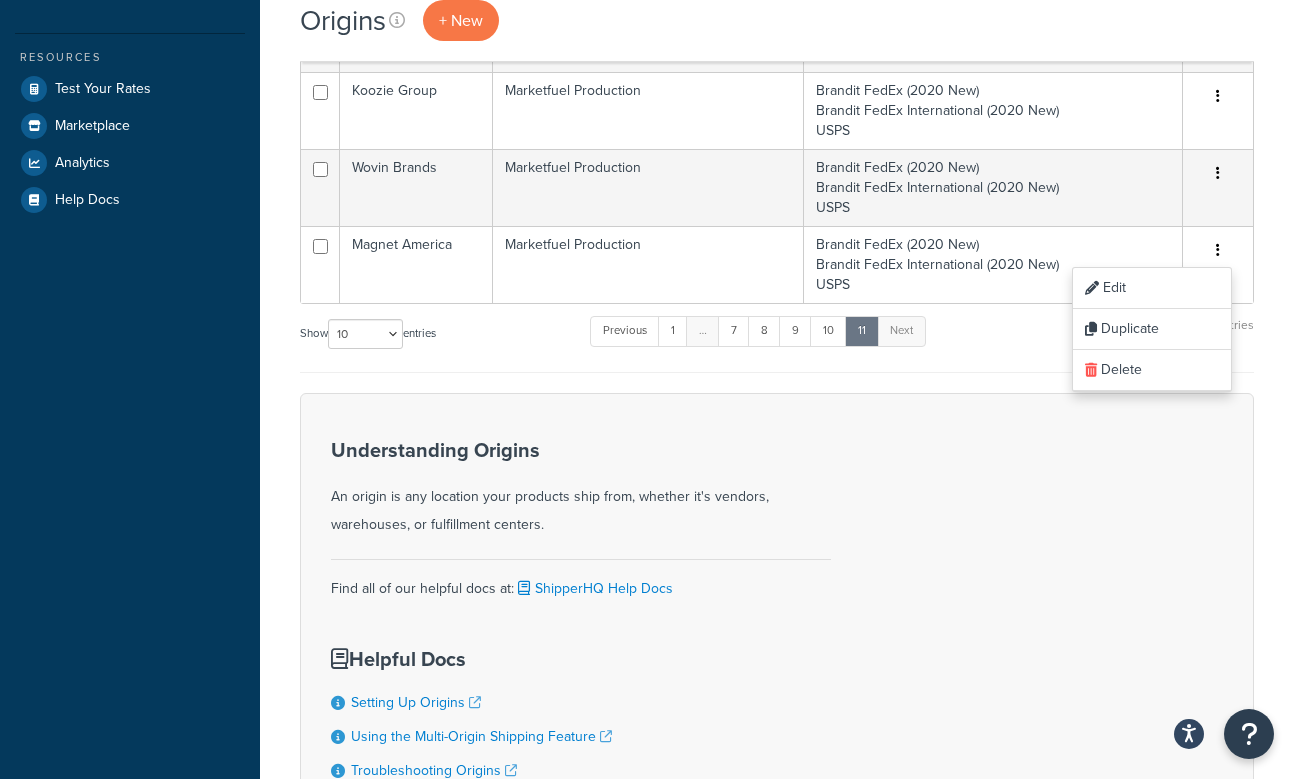 scroll, scrollTop: 450, scrollLeft: 0, axis: vertical 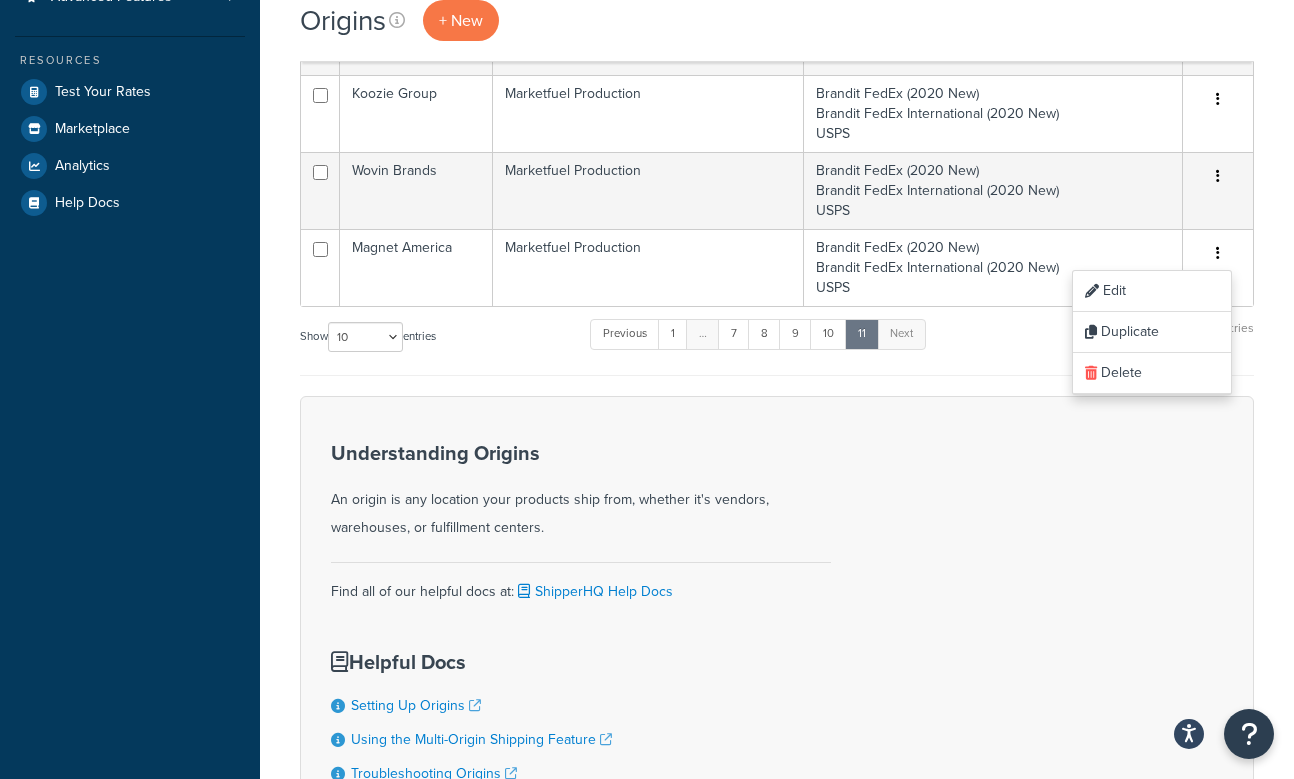 click on "Show  10 15 25 50 100 1000  entries Previous 1 … 7 8 9 10 11 Next Showing 101 to 106 of 106 entries" at bounding box center (777, 346) 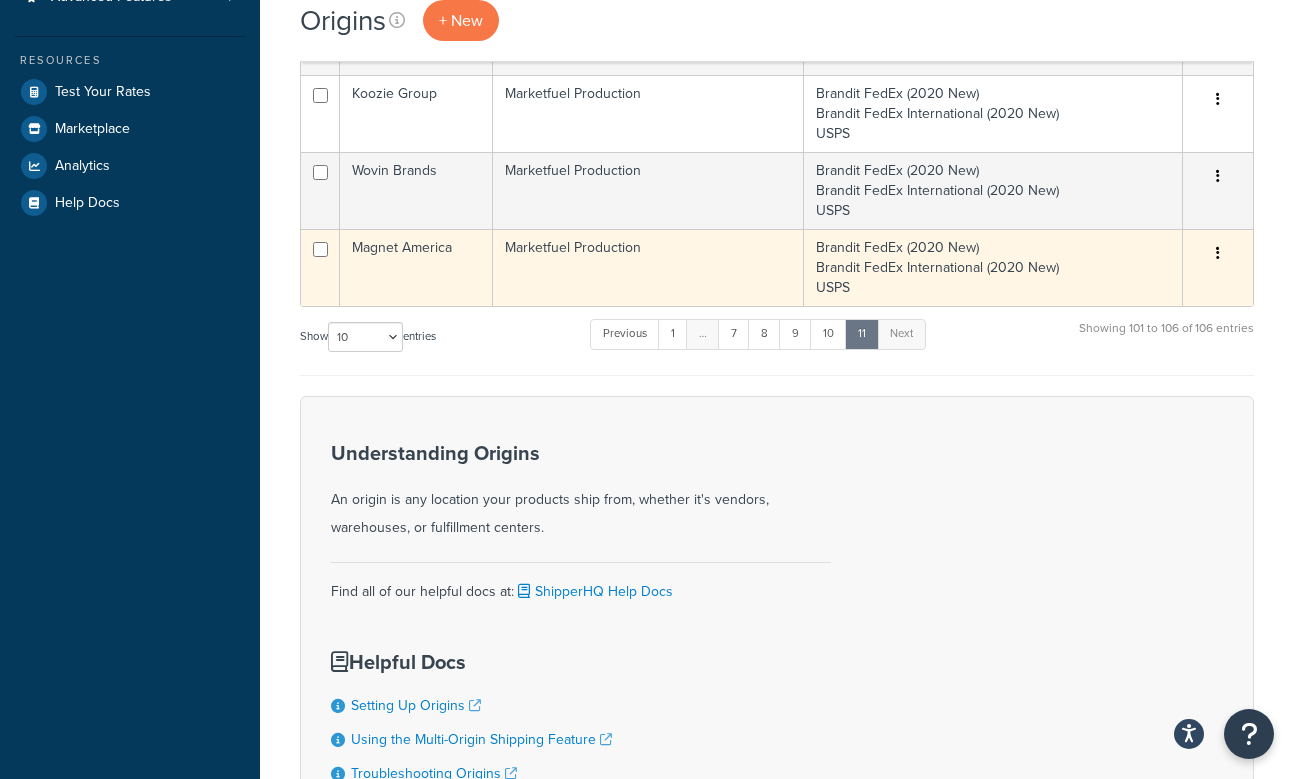 click at bounding box center (1218, 253) 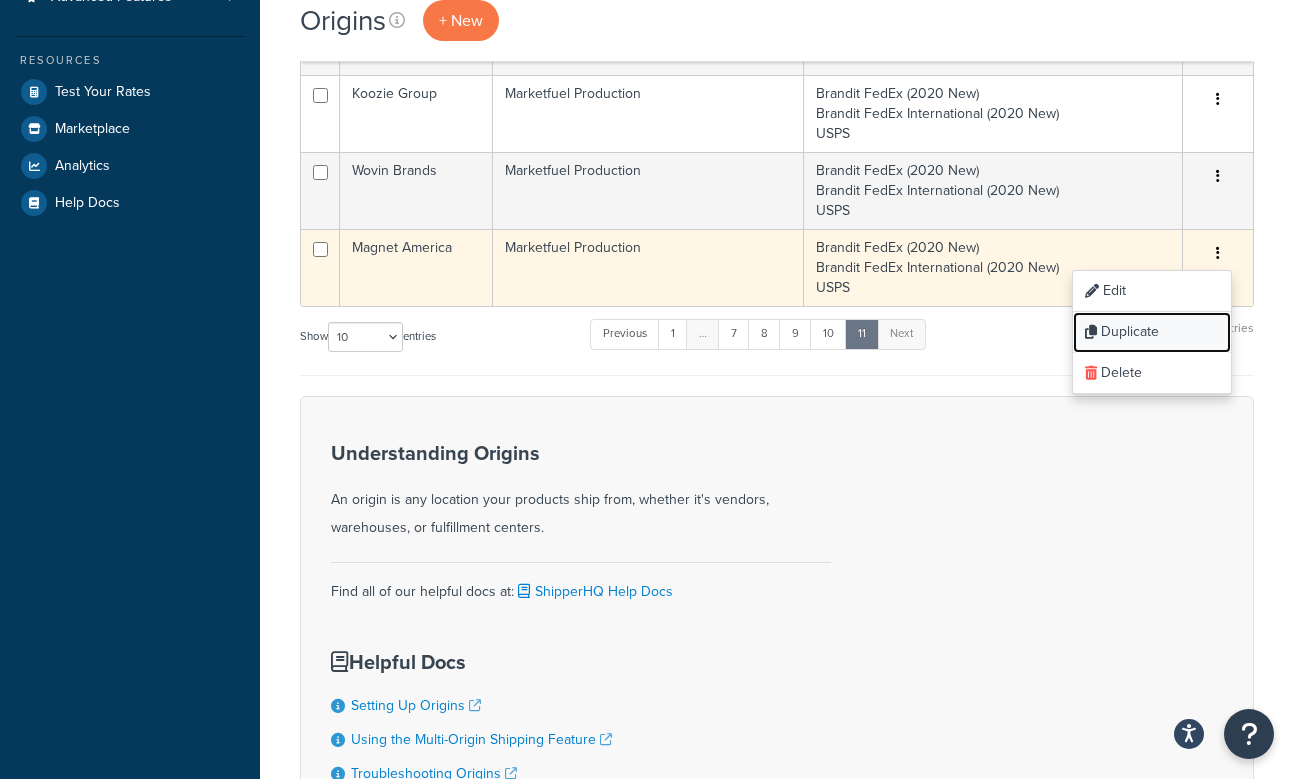 click on "Duplicate" at bounding box center (1152, 332) 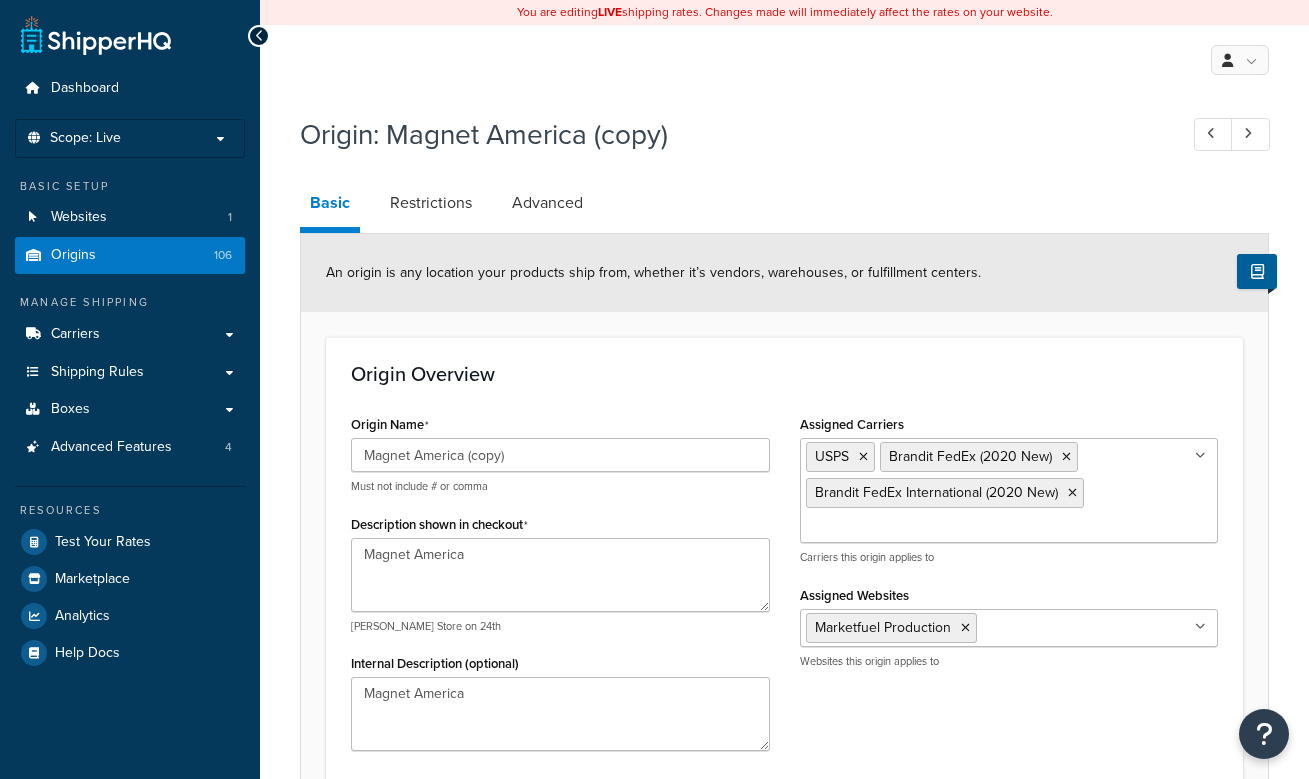 select on "33" 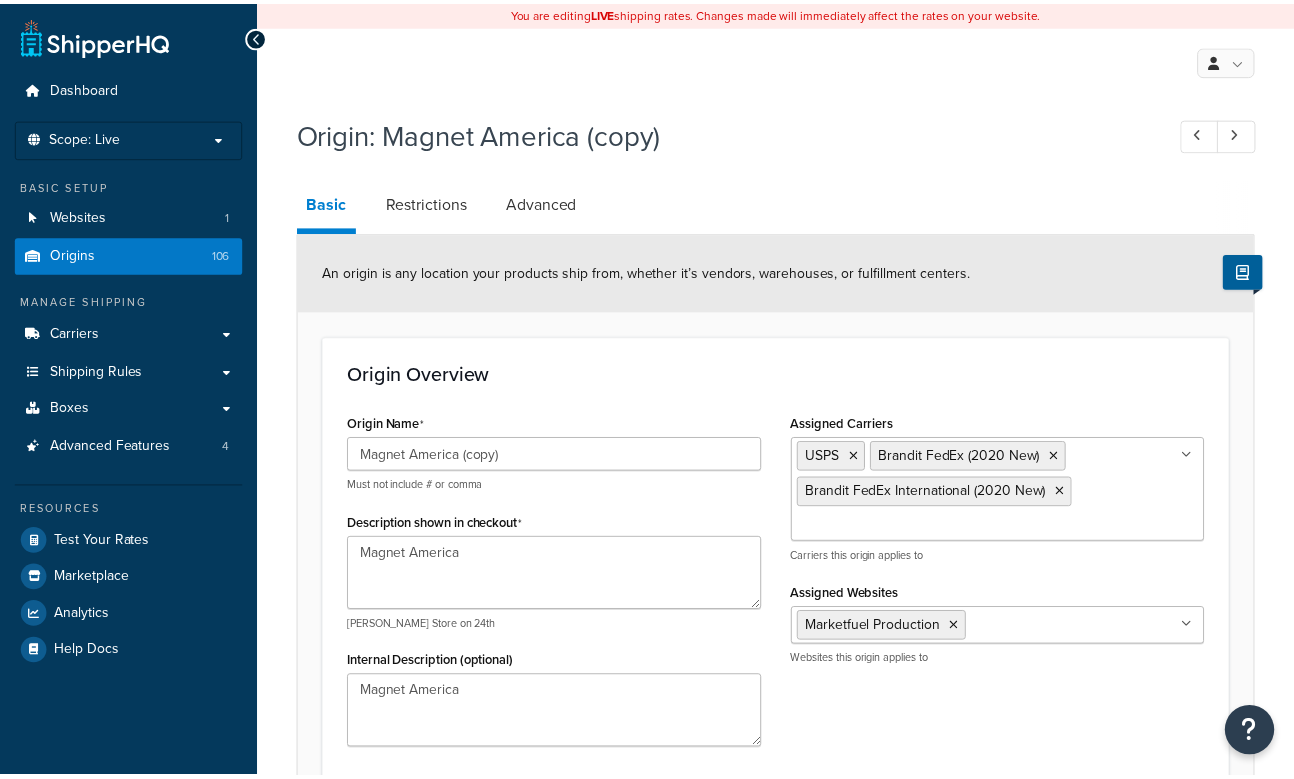 scroll, scrollTop: 0, scrollLeft: 0, axis: both 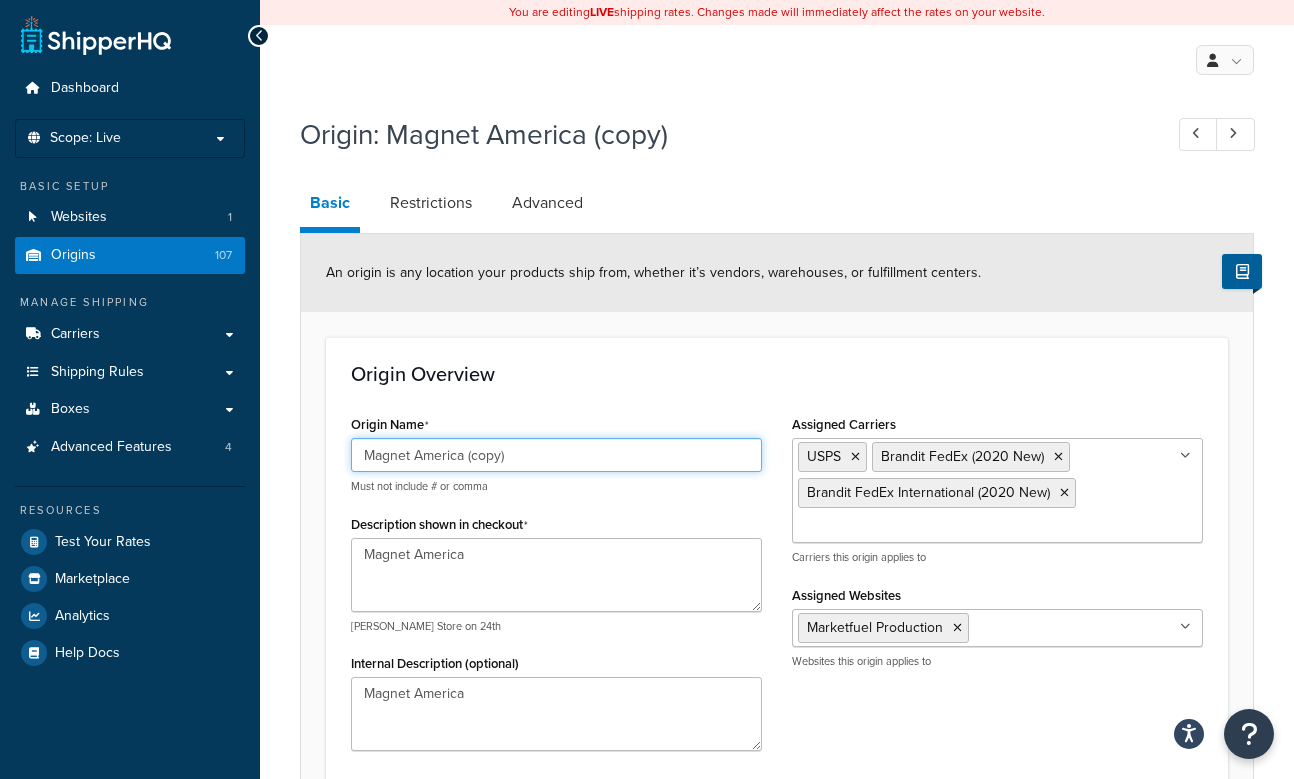 drag, startPoint x: 531, startPoint y: 457, endPoint x: 265, endPoint y: 456, distance: 266.0019 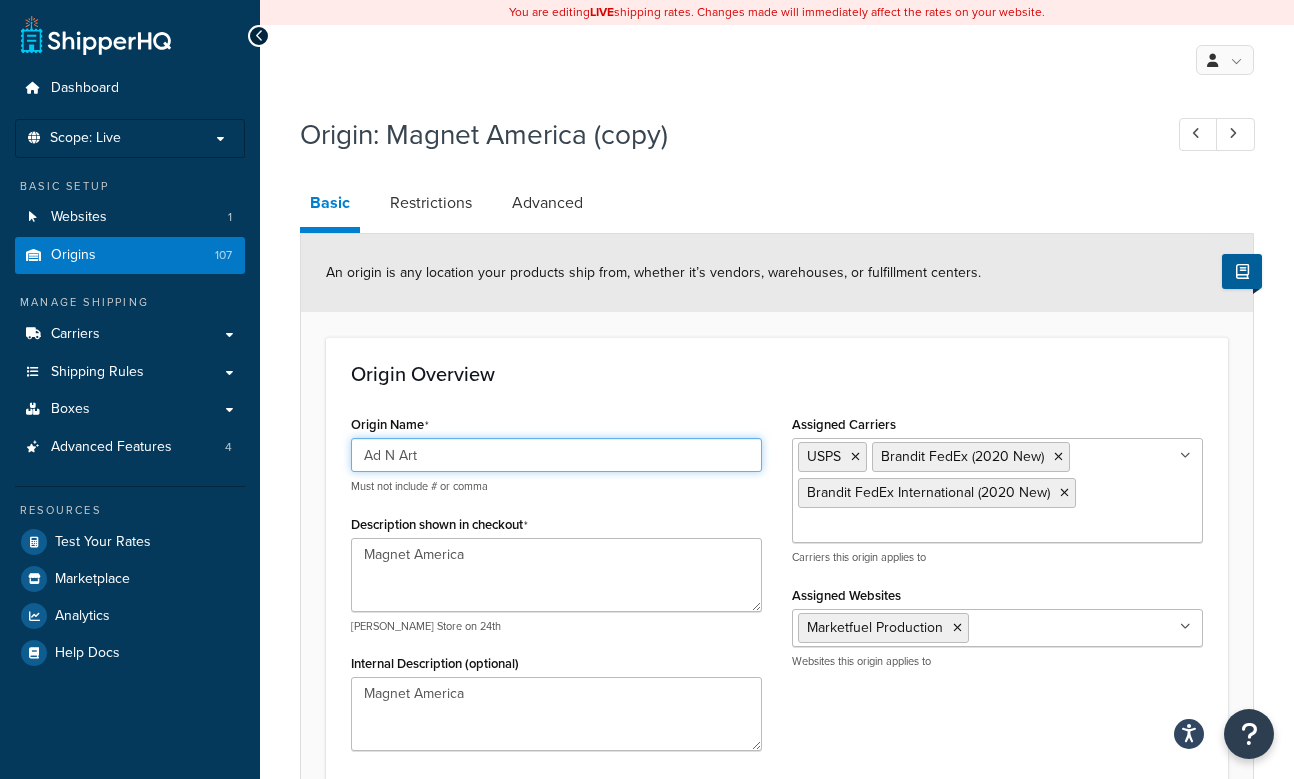 type on "Ad N Art" 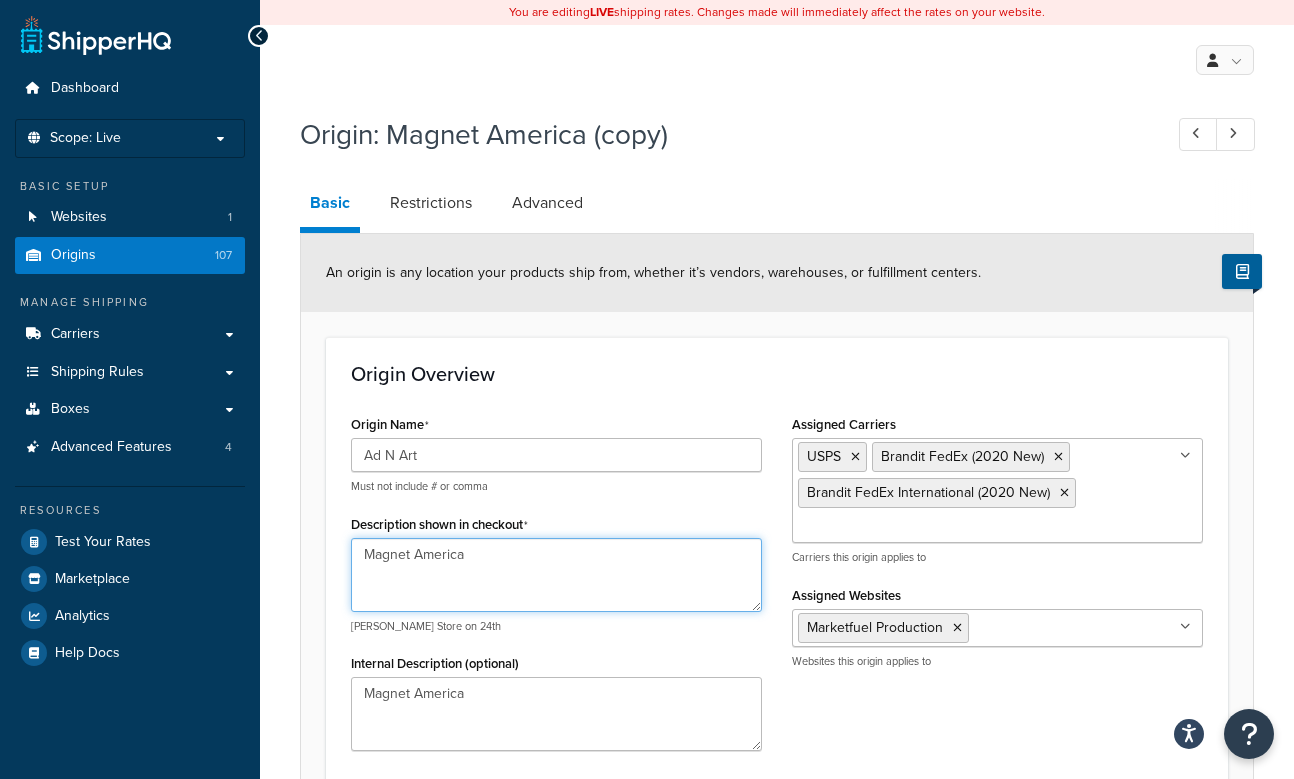 drag, startPoint x: 502, startPoint y: 566, endPoint x: 286, endPoint y: 556, distance: 216.23135 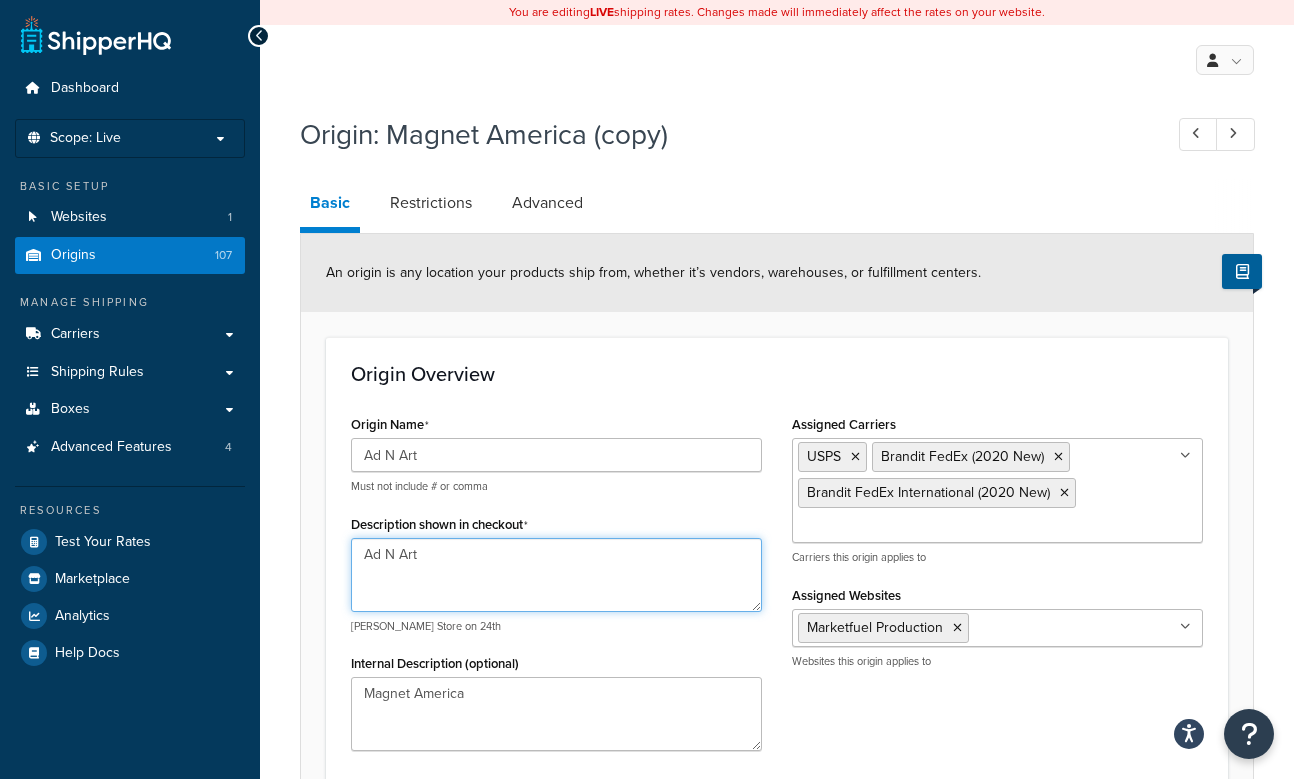 type on "Ad N Art" 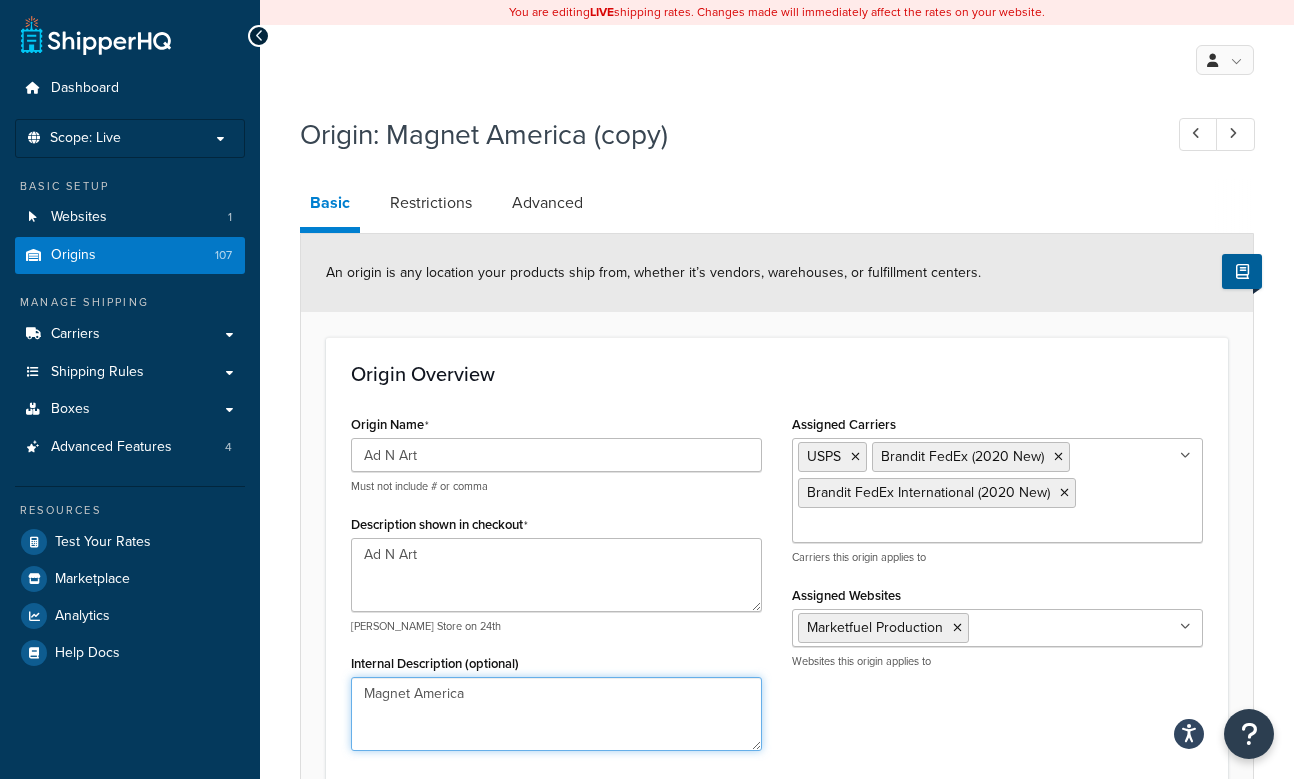 drag, startPoint x: 441, startPoint y: 700, endPoint x: 299, endPoint y: 686, distance: 142.68848 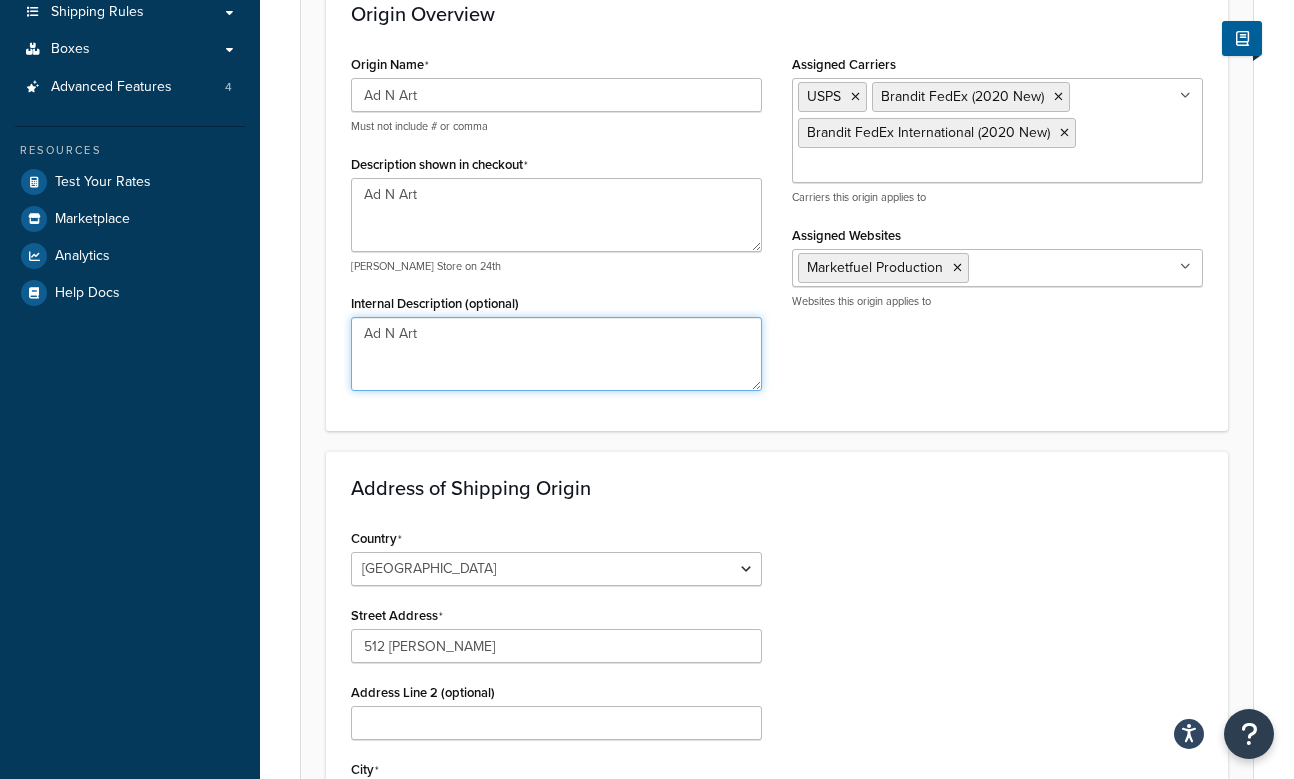 scroll, scrollTop: 357, scrollLeft: 0, axis: vertical 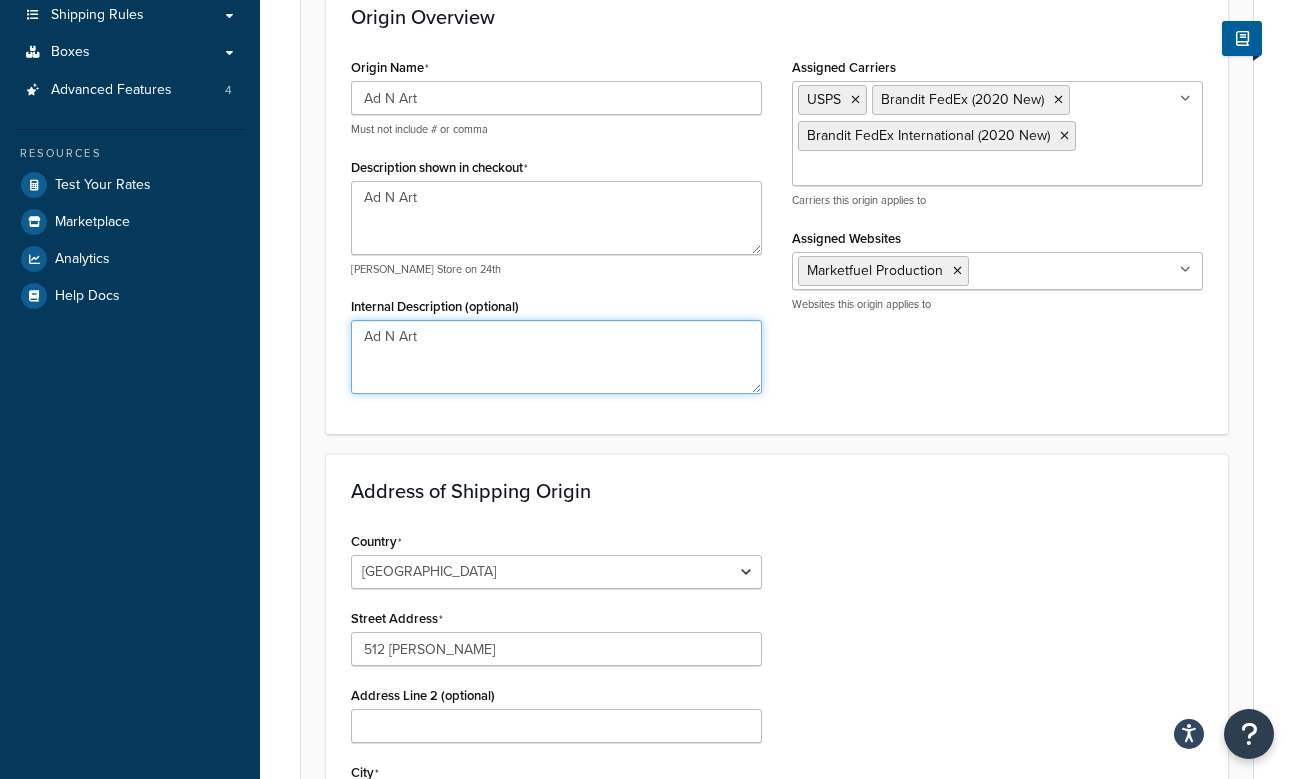 type on "Ad N Art" 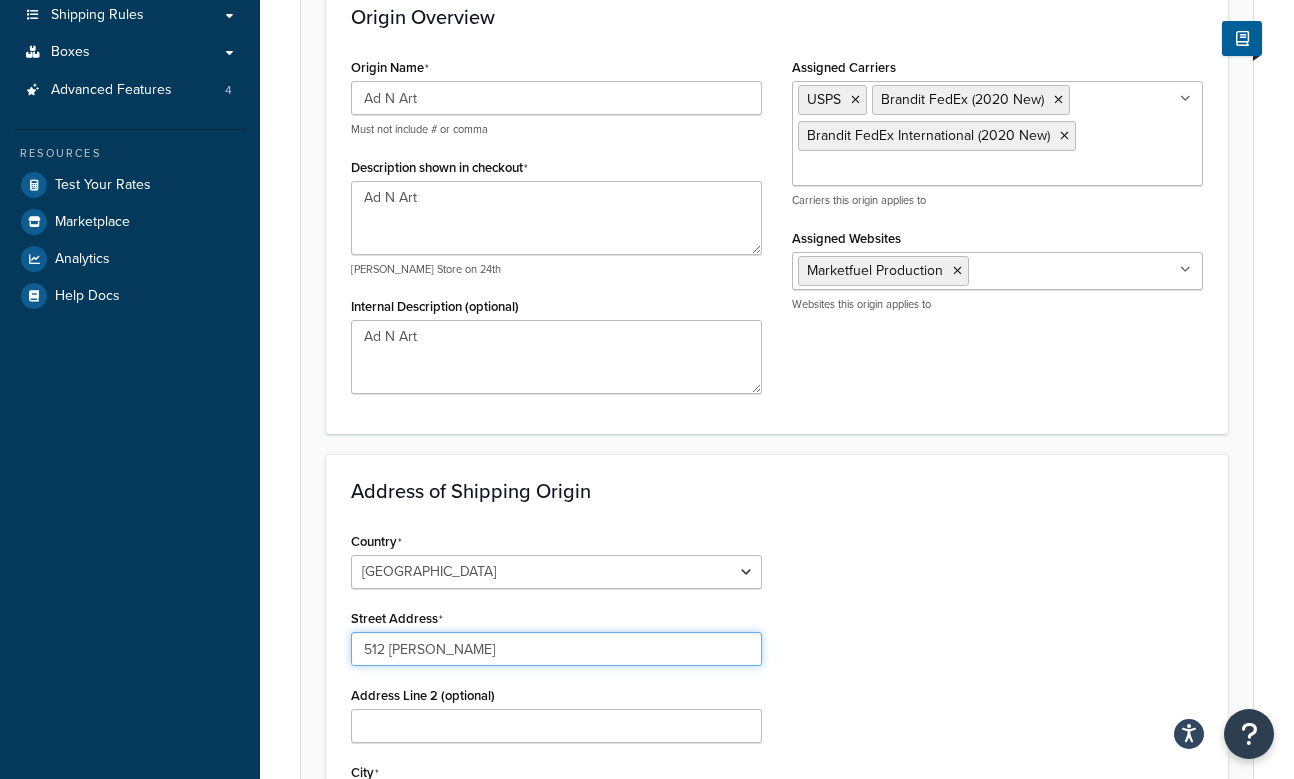 drag, startPoint x: 508, startPoint y: 653, endPoint x: 275, endPoint y: 636, distance: 233.61935 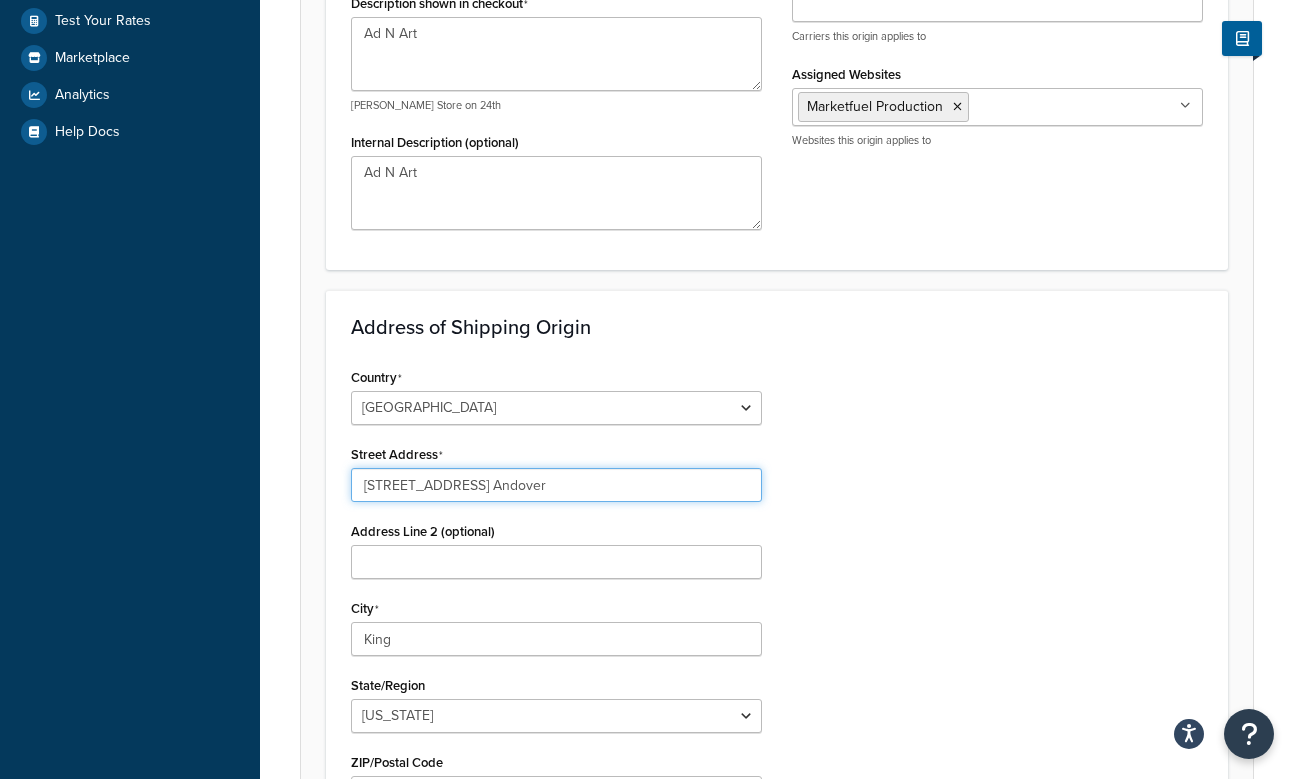 scroll, scrollTop: 527, scrollLeft: 0, axis: vertical 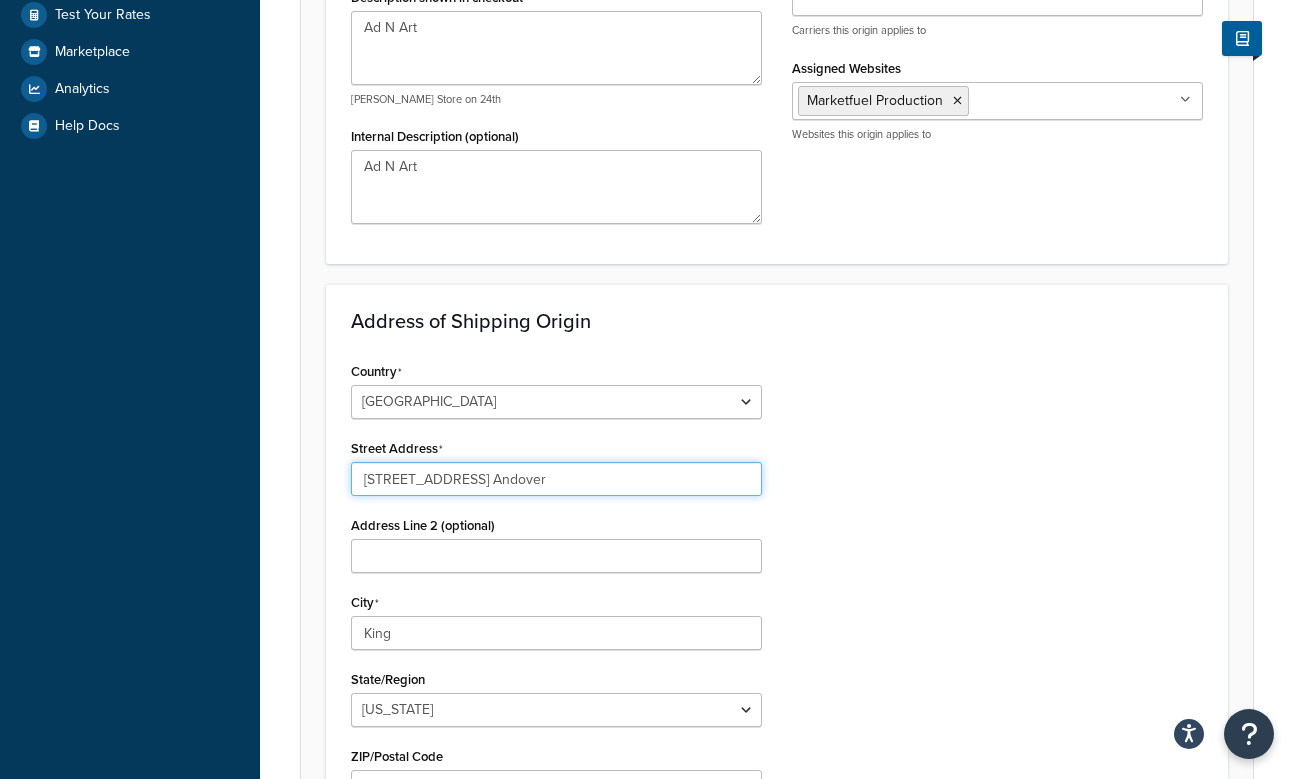 type on "5760 Av. Andover" 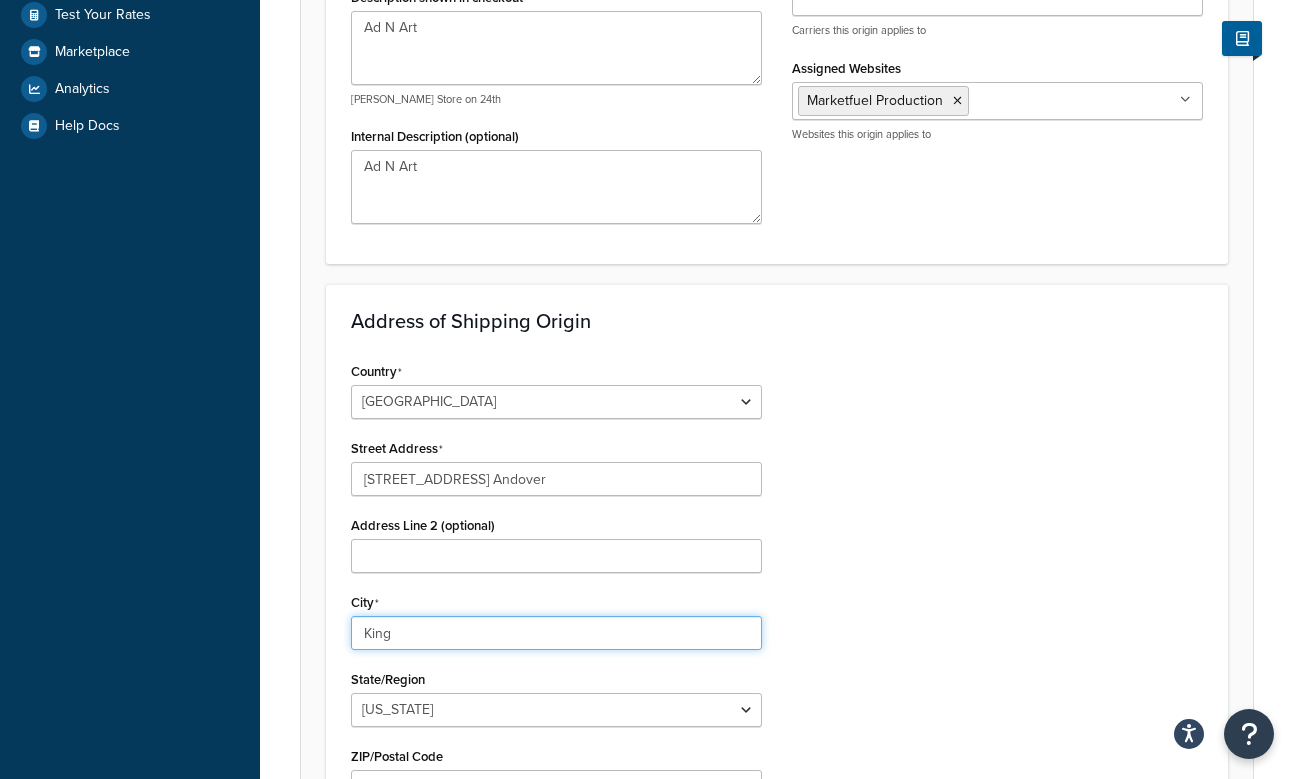 drag, startPoint x: 406, startPoint y: 629, endPoint x: 337, endPoint y: 630, distance: 69.00725 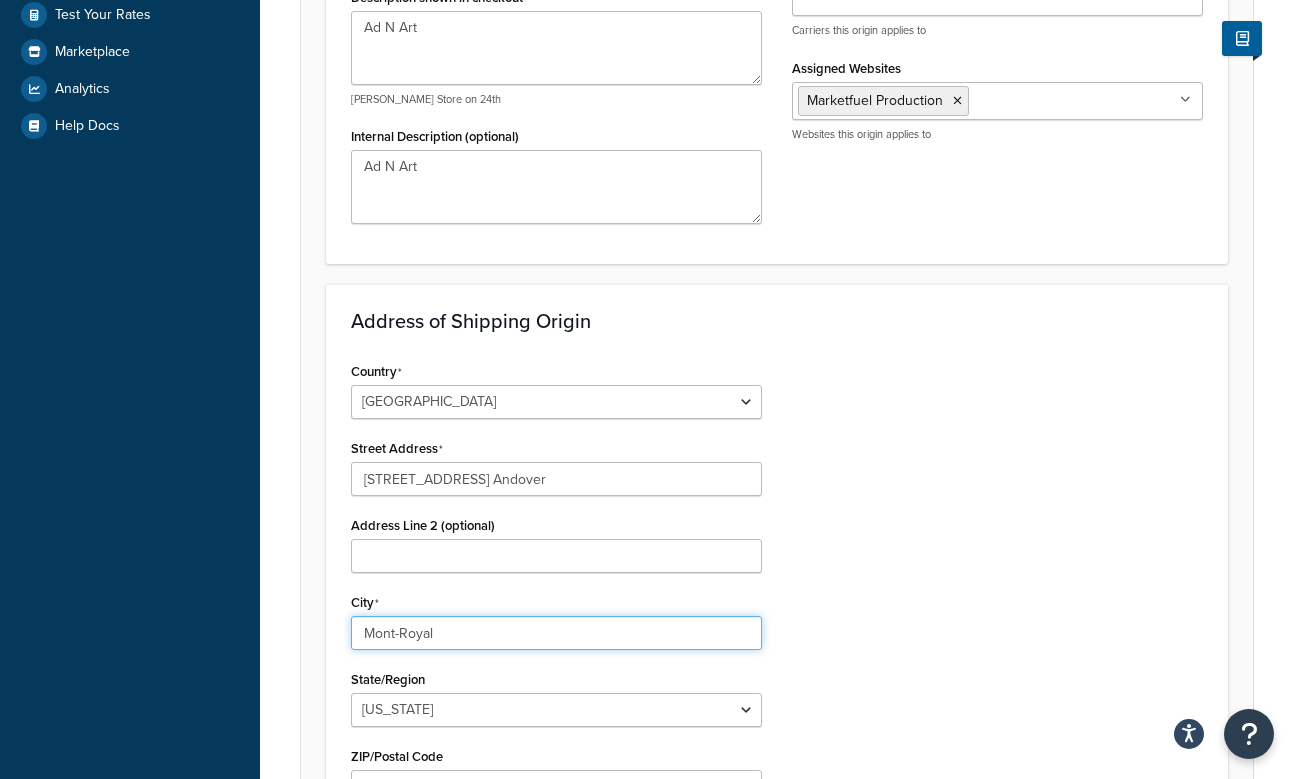 type on "Mont-Royal" 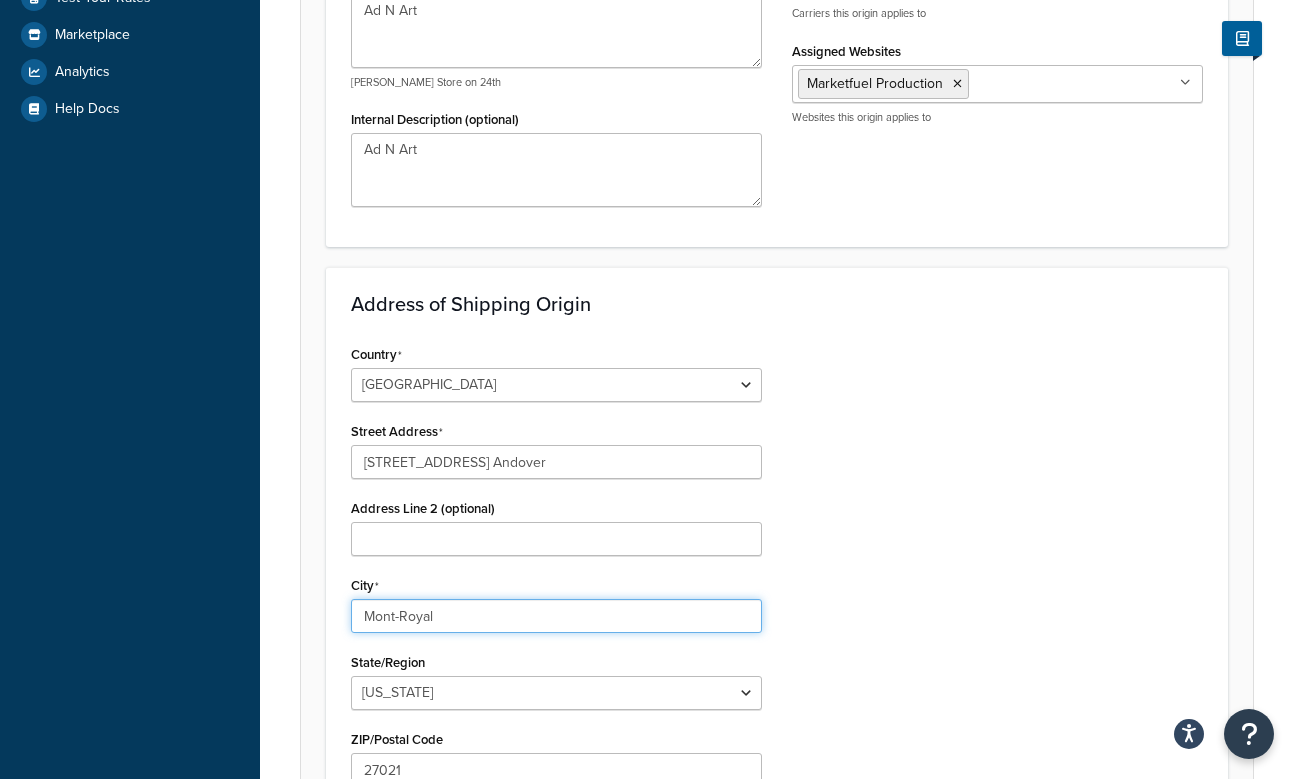 scroll, scrollTop: 563, scrollLeft: 0, axis: vertical 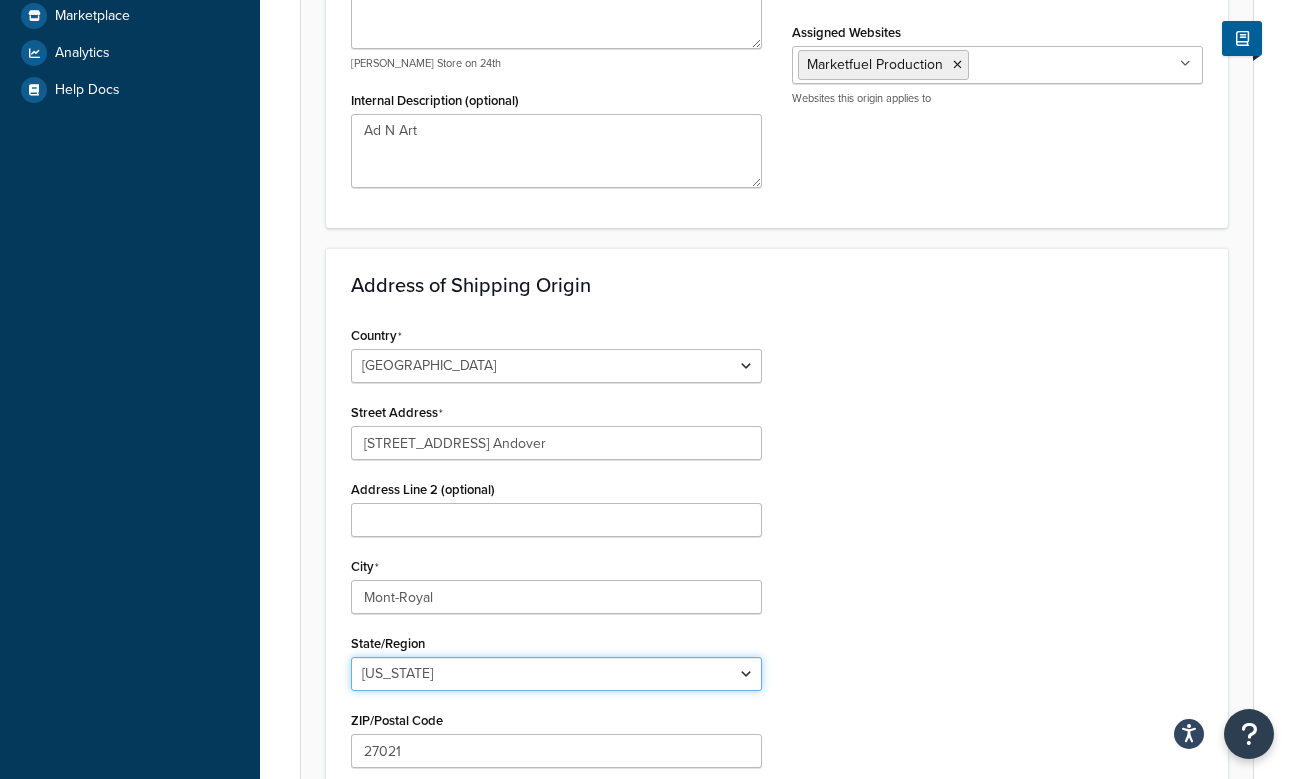 click on "Alabama  Alaska  American Samoa  Arizona  Arkansas  Armed Forces Americas  Armed Forces Europe, Middle East, Africa, Canada  Armed Forces Pacific  California  Colorado  Connecticut  Delaware  District of Columbia  Federated States of Micronesia  Florida  Georgia  Guam  Hawaii  Idaho  Illinois  Indiana  Iowa  Kansas  Kentucky  Louisiana  Maine  Marshall Islands  Maryland  Massachusetts  Michigan  Minnesota  Mississippi  Missouri  Montana  Nebraska  Nevada  New Hampshire  New Jersey  New Mexico  New York  North Carolina  North Dakota  Northern Mariana Islands  Ohio  Oklahoma  Oregon  Palau  Pennsylvania  Puerto Rico  Rhode Island  South Carolina  South Dakota  Tennessee  Texas  United States Minor Outlying Islands  Utah  Vermont  Virgin Islands  Virginia  Washington  West Virginia  Wisconsin  Wyoming" at bounding box center [556, 674] 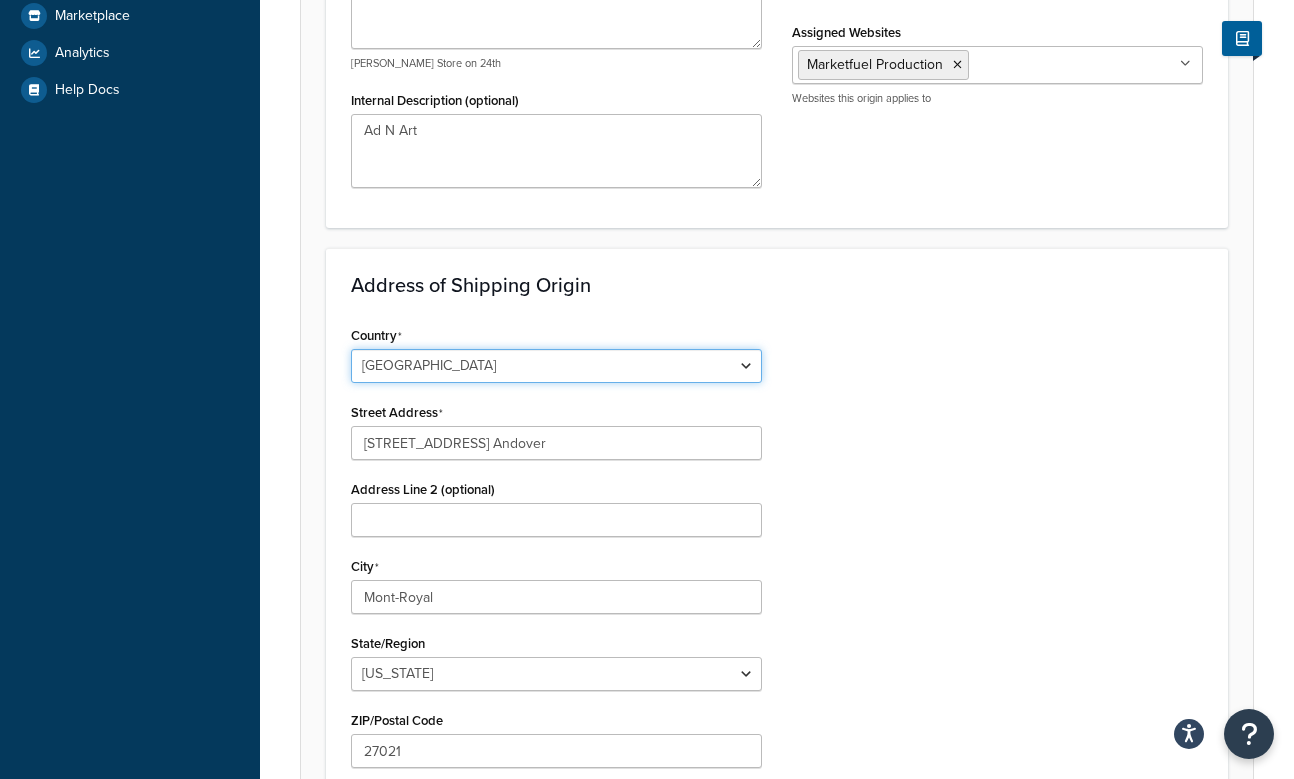 click on "United States  United Kingdom  Afghanistan  Åland Islands  Albania  Algeria  American Samoa  Andorra  Angola  Anguilla  Antarctica  Antigua and Barbuda  Argentina  Armenia  Aruba  Australia  Austria  Azerbaijan  Bahamas  Bahrain  Bangladesh  Barbados  Belarus  Belgium  Belize  Benin  Bermuda  Bhutan  Bolivia  Bonaire, Sint Eustatius and Saba  Bosnia and Herzegovina  Botswana  Bouvet Island  Brazil  British Indian Ocean Territory  Brunei Darussalam  Bulgaria  Burkina Faso  Burundi  Cambodia  Cameroon  Canada  Cape Verde  Cayman Islands  Central African Republic  Chad  Chile  China  Christmas Island  Cocos (Keeling) Islands  Colombia  Comoros  Congo  Congo, The Democratic Republic of the  Cook Islands  Costa Rica  Côte d'Ivoire  Croatia  Cuba  Curacao  Cyprus  Czech Republic  Denmark  Djibouti  Dominica  Dominican Republic  Ecuador  Egypt  El Salvador  Equatorial Guinea  Eritrea  Estonia  Ethiopia  Falkland Islands (Malvinas)  Faroe Islands  Fiji  Finland  France  French Guiana  French Polynesia  Gabon  Guam" at bounding box center [556, 366] 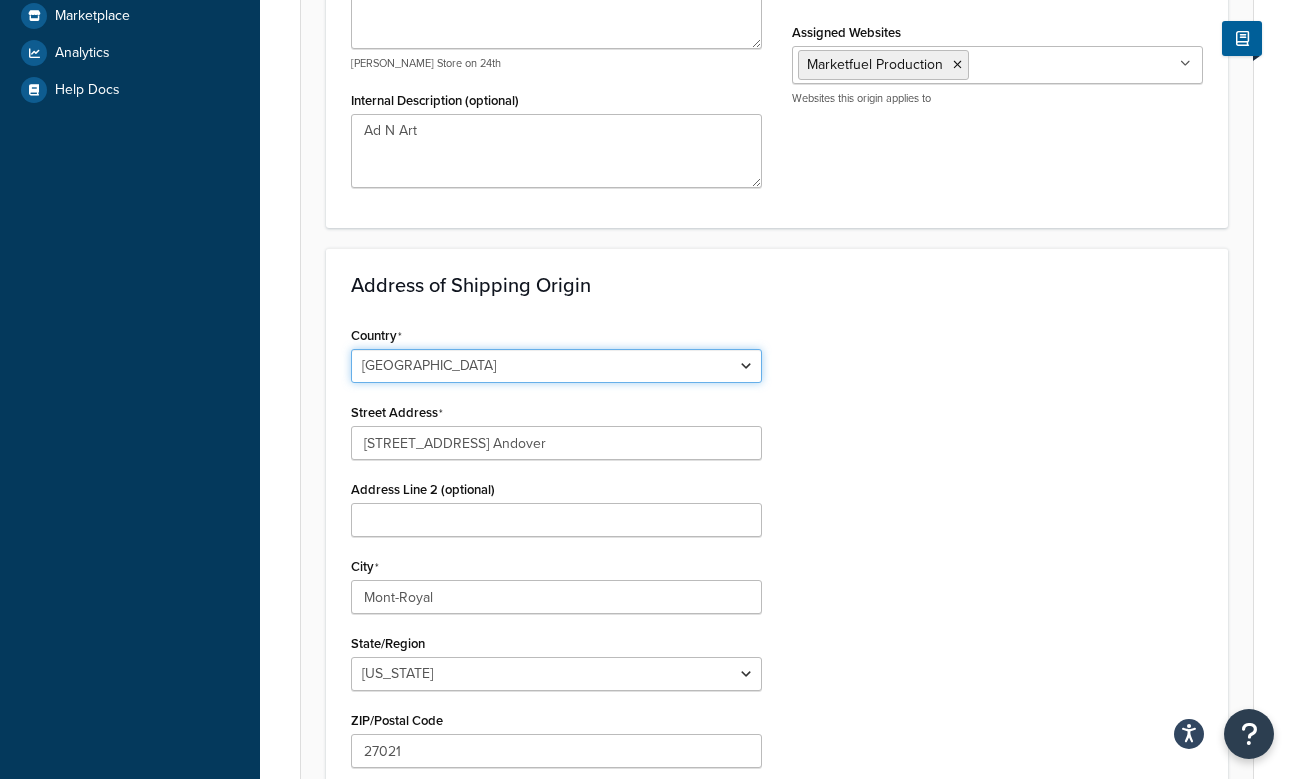 select on "1039" 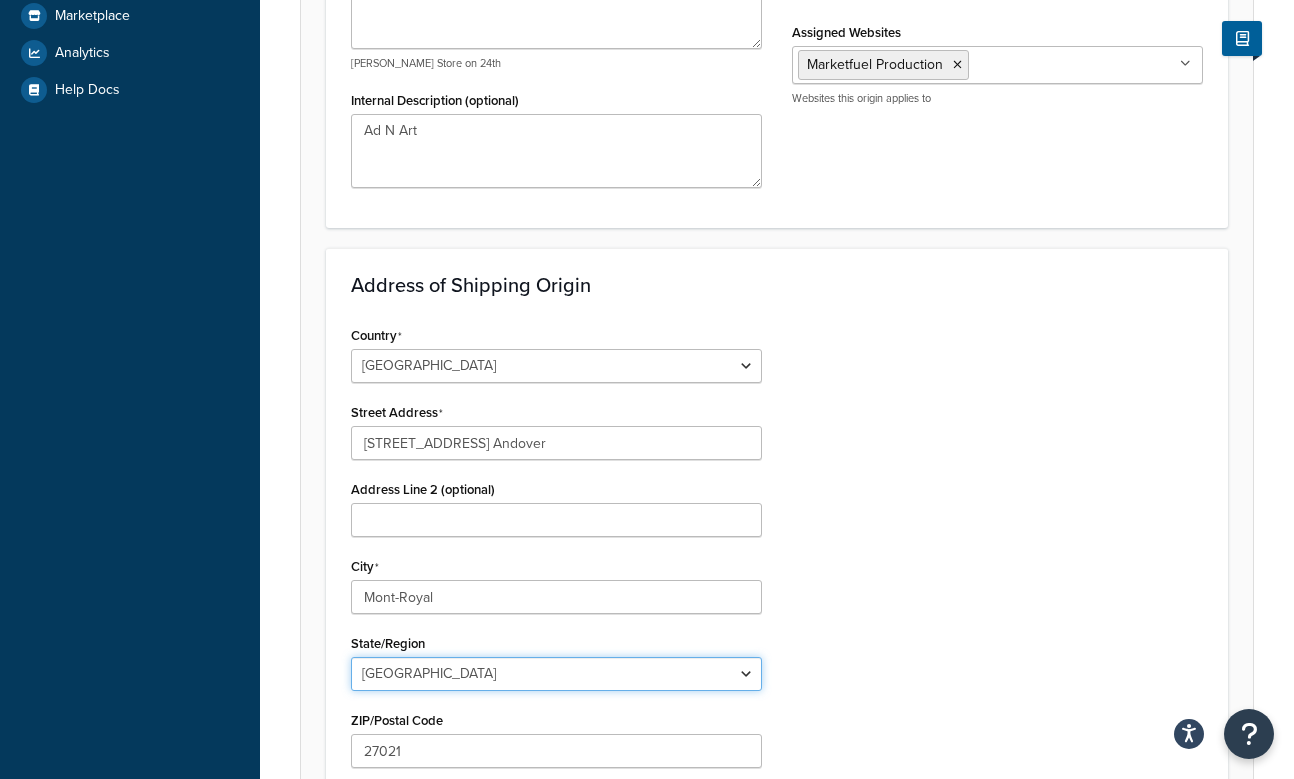 click on "Alberta  British Columbia  Manitoba  New Brunswick  Newfoundland and Labrador  Northwest Territories  Nova Scotia  Nunavut  Ontario  Prince Edward Island  Quebec  Saskatchewan  Yukon Territory" at bounding box center (556, 674) 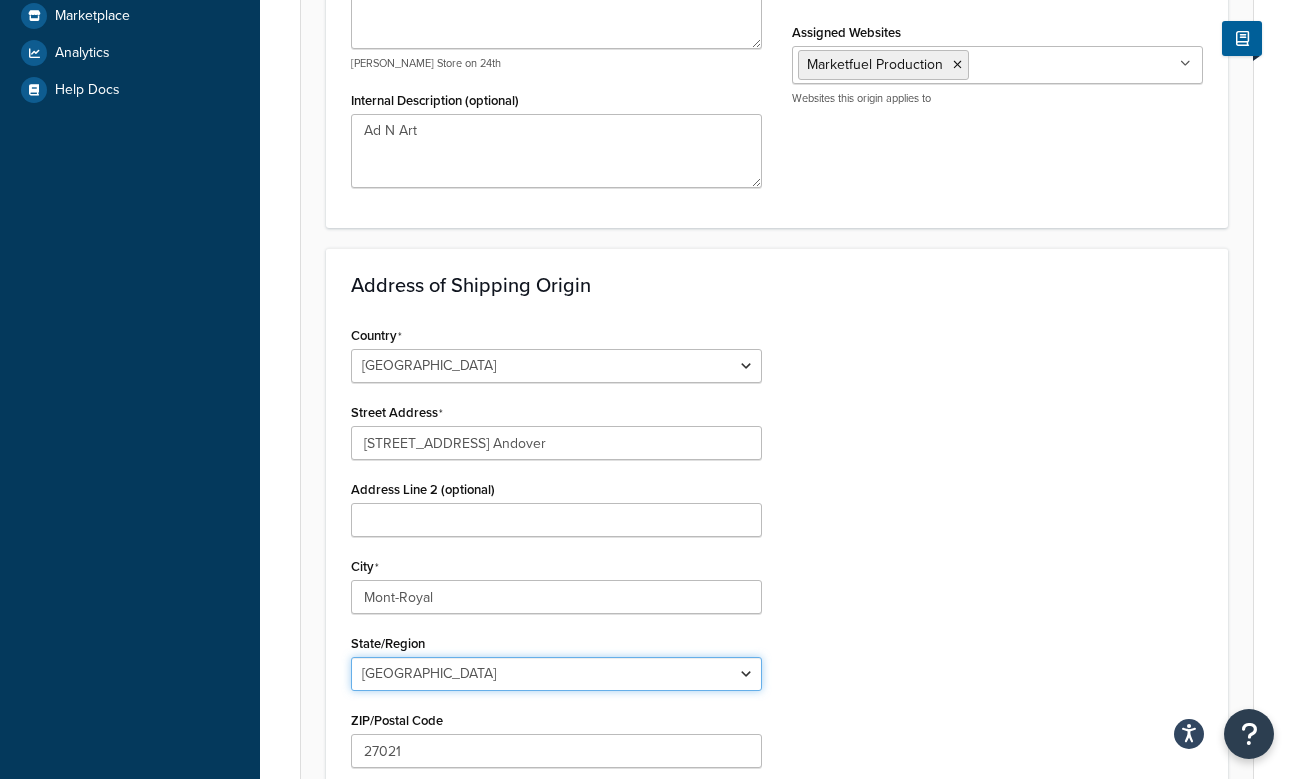 click on "Alberta  British Columbia  Manitoba  New Brunswick  Newfoundland and Labrador  Northwest Territories  Nova Scotia  Nunavut  Ontario  Prince Edward Island  Quebec  Saskatchewan  Yukon Territory" at bounding box center (556, 674) 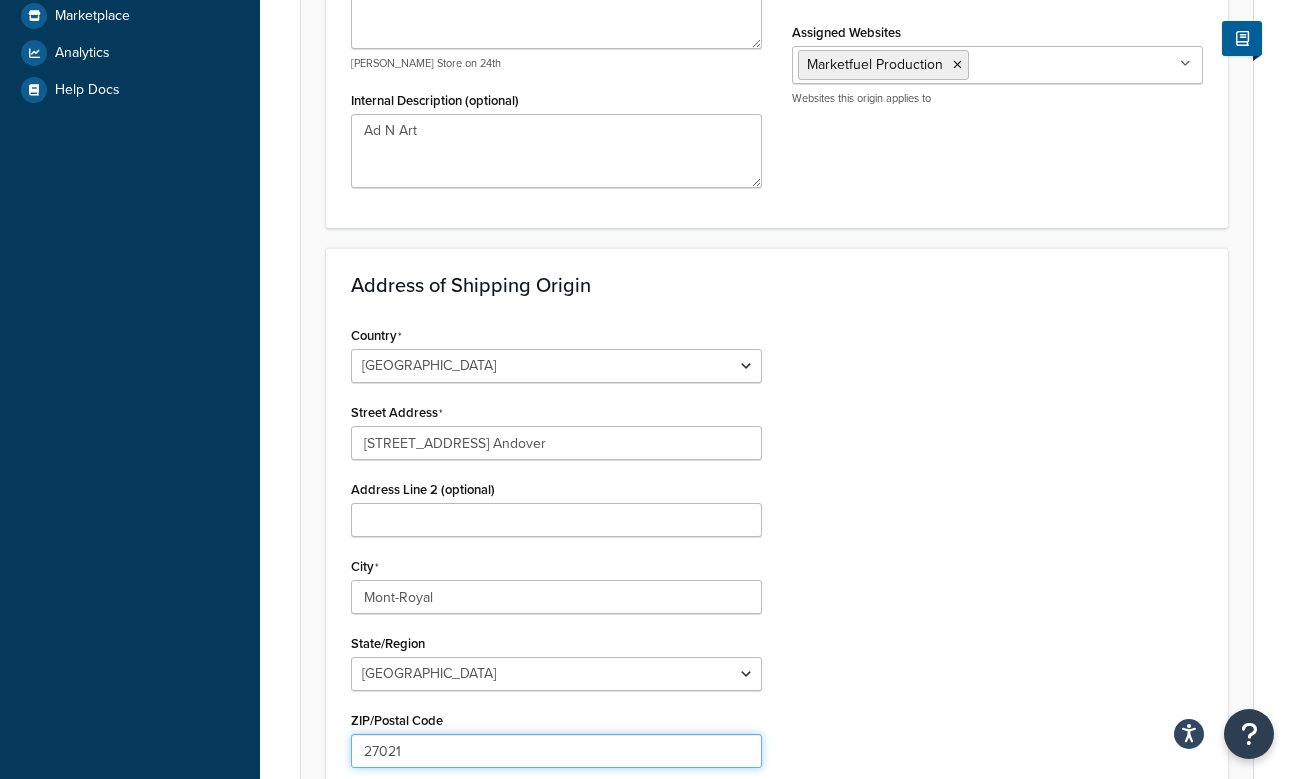 click on "27021" at bounding box center [556, 751] 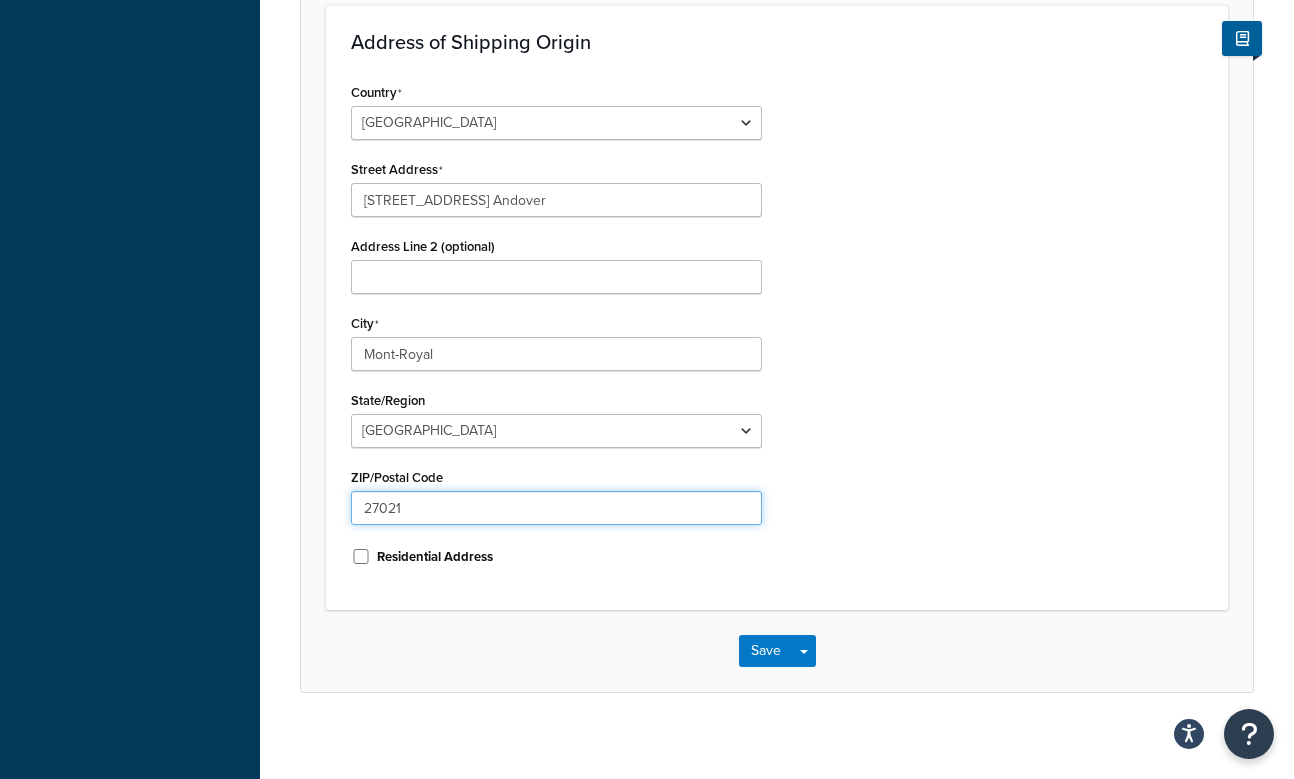 scroll, scrollTop: 821, scrollLeft: 0, axis: vertical 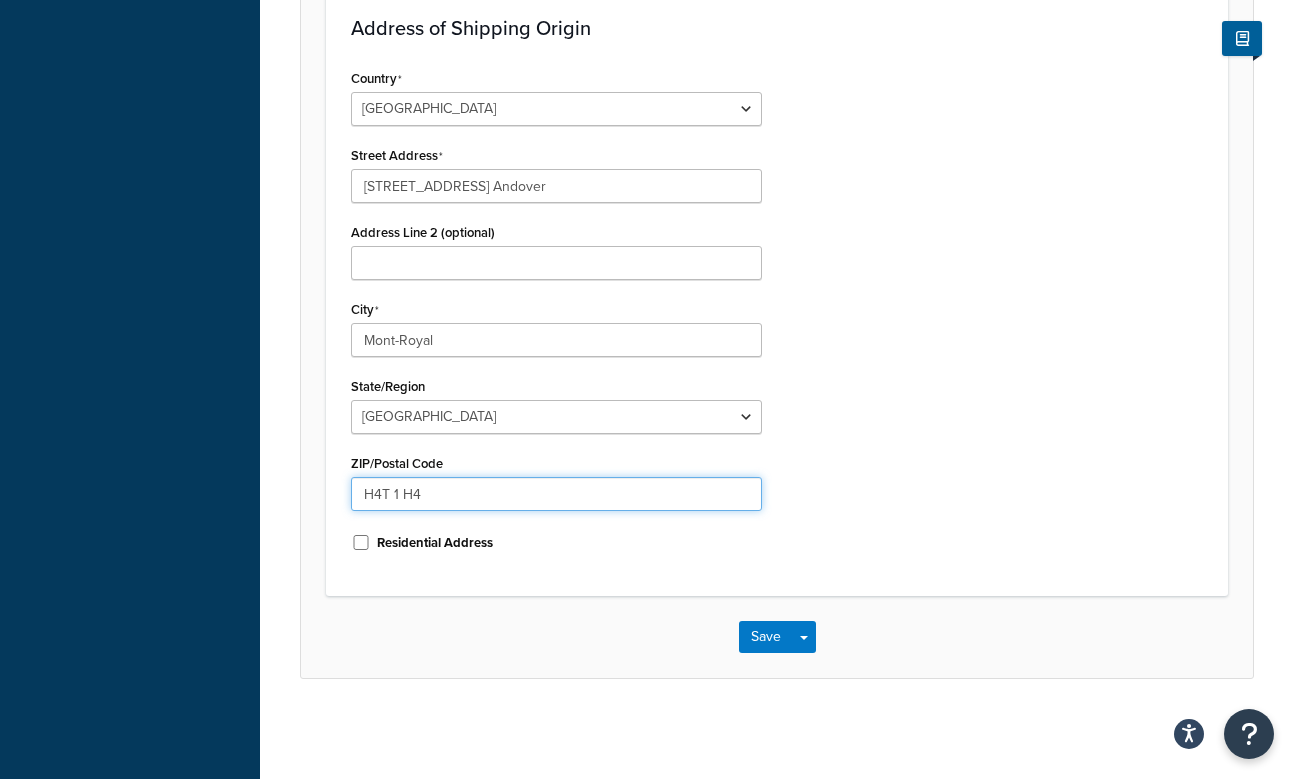click on "H4T 1 H4" at bounding box center [556, 494] 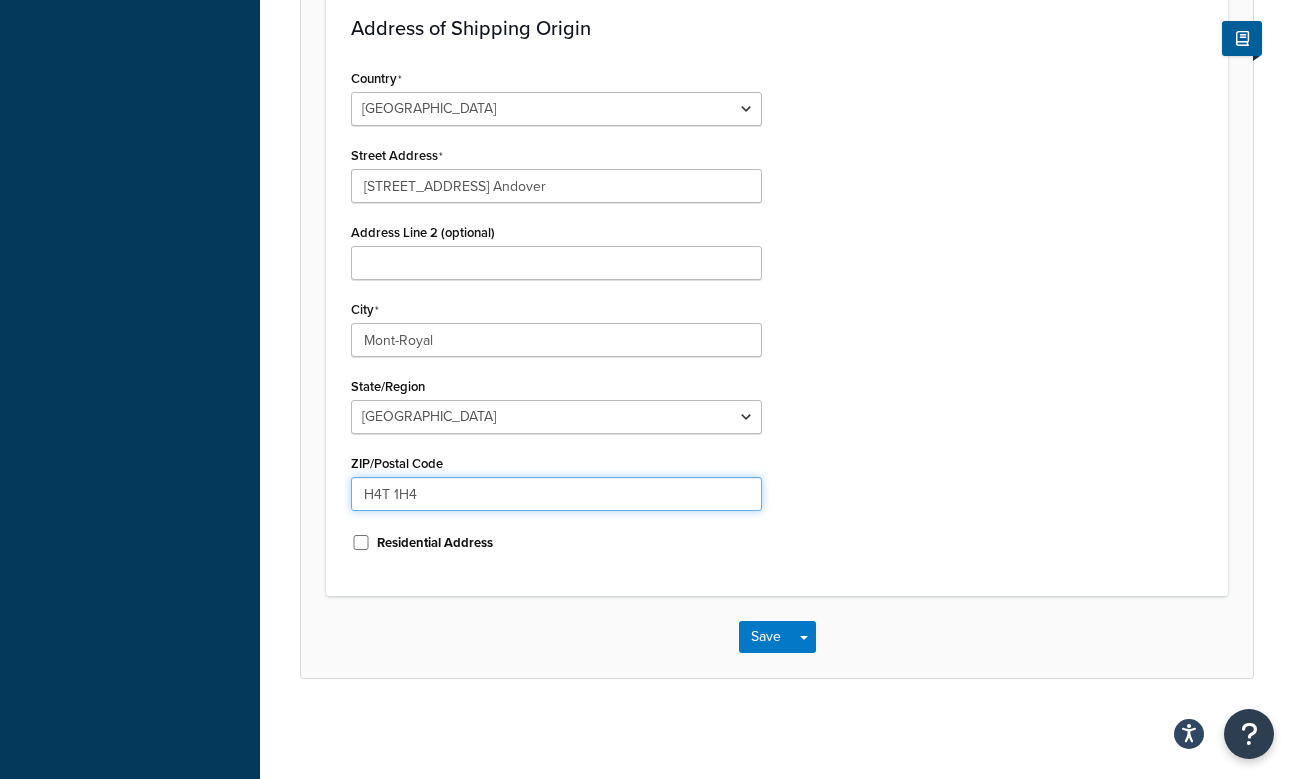 click on "H4T 1H4" at bounding box center (556, 494) 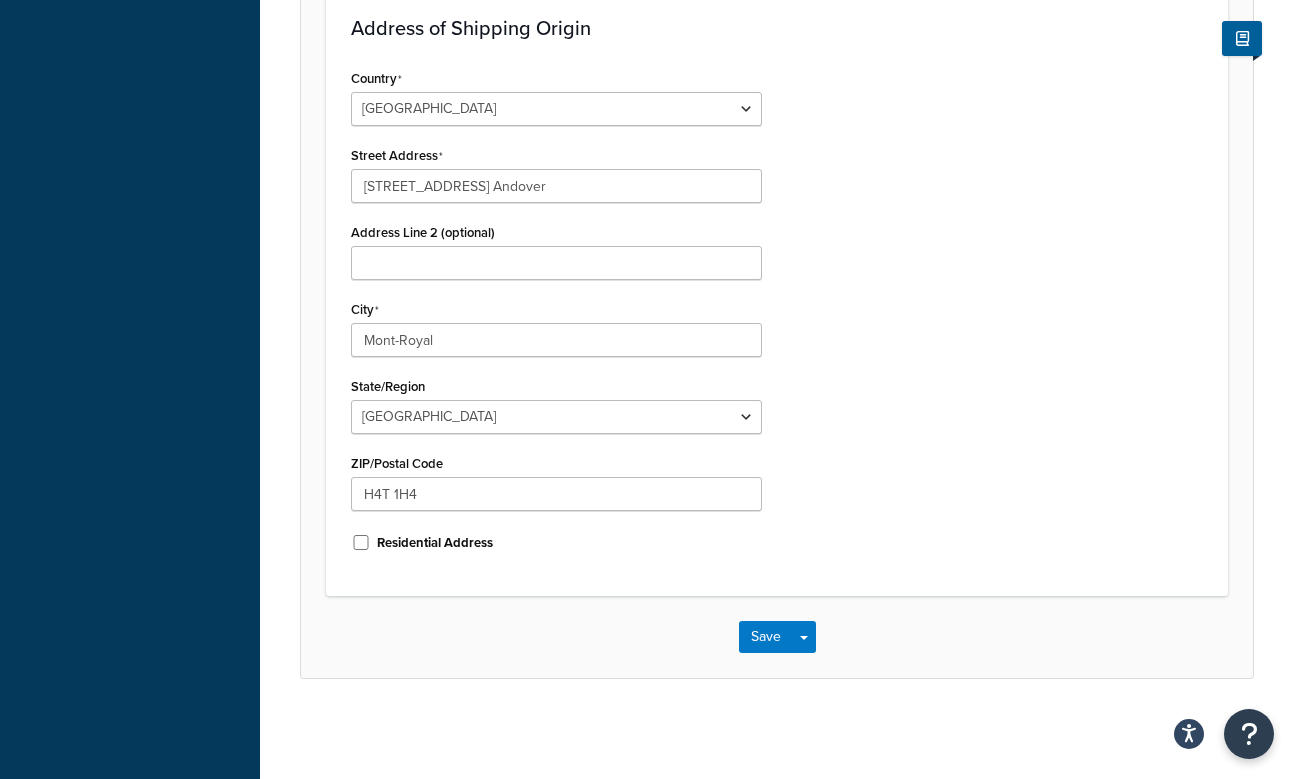click on "Country   United States  United Kingdom  Afghanistan  Åland Islands  Albania  Algeria  American Samoa  Andorra  Angola  Anguilla  Antarctica  Antigua and Barbuda  Argentina  Armenia  Aruba  Australia  Austria  Azerbaijan  Bahamas  Bahrain  Bangladesh  Barbados  Belarus  Belgium  Belize  Benin  Bermuda  Bhutan  Bolivia  Bonaire, Sint Eustatius and Saba  Bosnia and Herzegovina  Botswana  Bouvet Island  Brazil  British Indian Ocean Territory  Brunei Darussalam  Bulgaria  Burkina Faso  Burundi  Cambodia  Cameroon  Canada  Cape Verde  Cayman Islands  Central African Republic  Chad  Chile  China  Christmas Island  Cocos (Keeling) Islands  Colombia  Comoros  Congo  Congo, The Democratic Republic of the  Cook Islands  Costa Rica  Côte d'Ivoire  Croatia  Cuba  Curacao  Cyprus  Czech Republic  Denmark  Djibouti  Dominica  Dominican Republic  Ecuador  Egypt  El Salvador  Equatorial Guinea  Eritrea  Estonia  Ethiopia  Falkland Islands (Malvinas)  Faroe Islands  Fiji  Finland  France  French Guiana  French Polynesia" at bounding box center (777, 317) 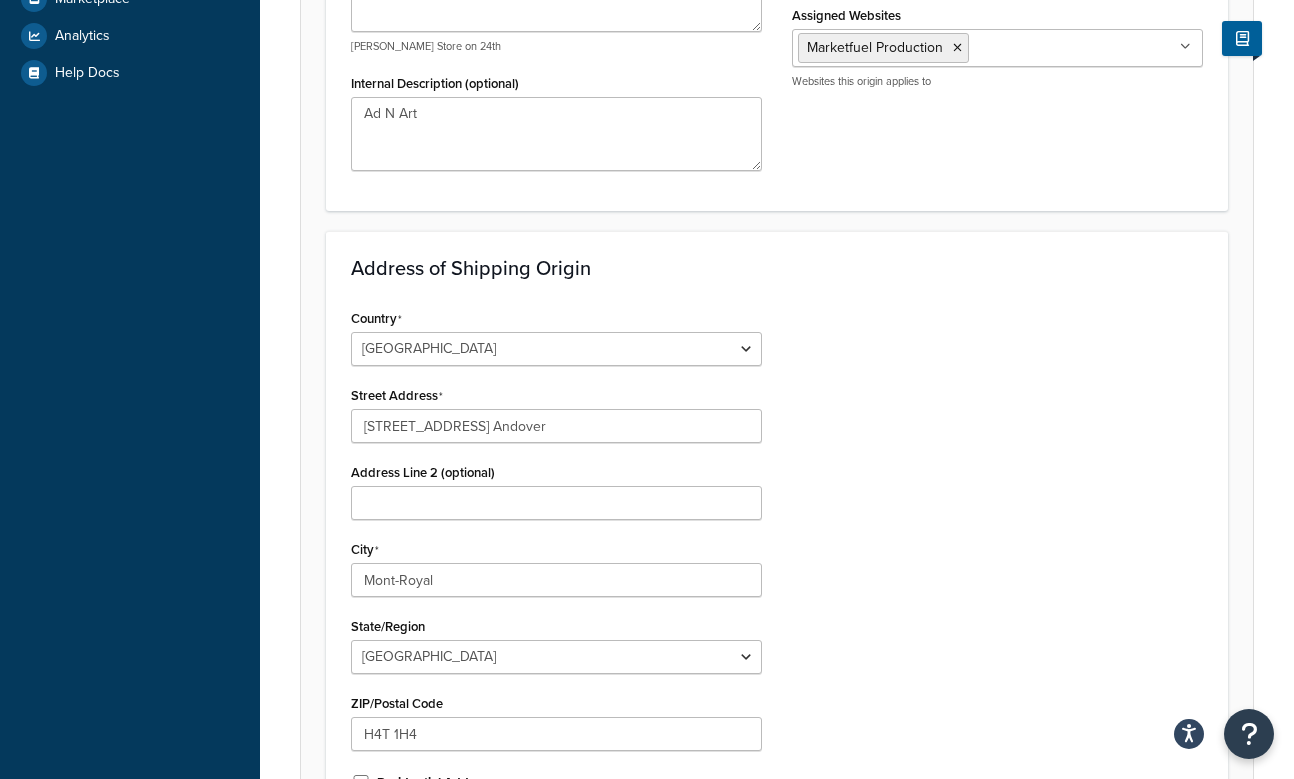 scroll, scrollTop: 137, scrollLeft: 0, axis: vertical 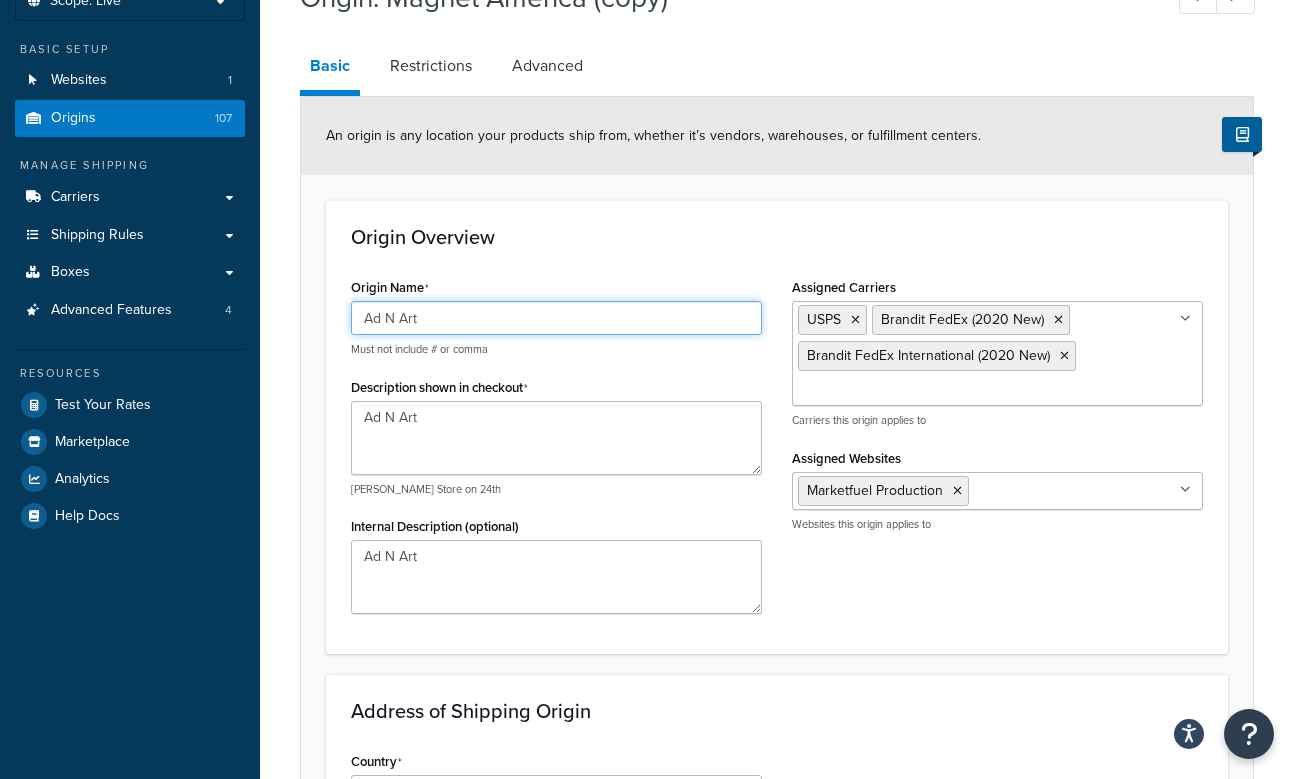 drag, startPoint x: 442, startPoint y: 322, endPoint x: 291, endPoint y: 323, distance: 151.00331 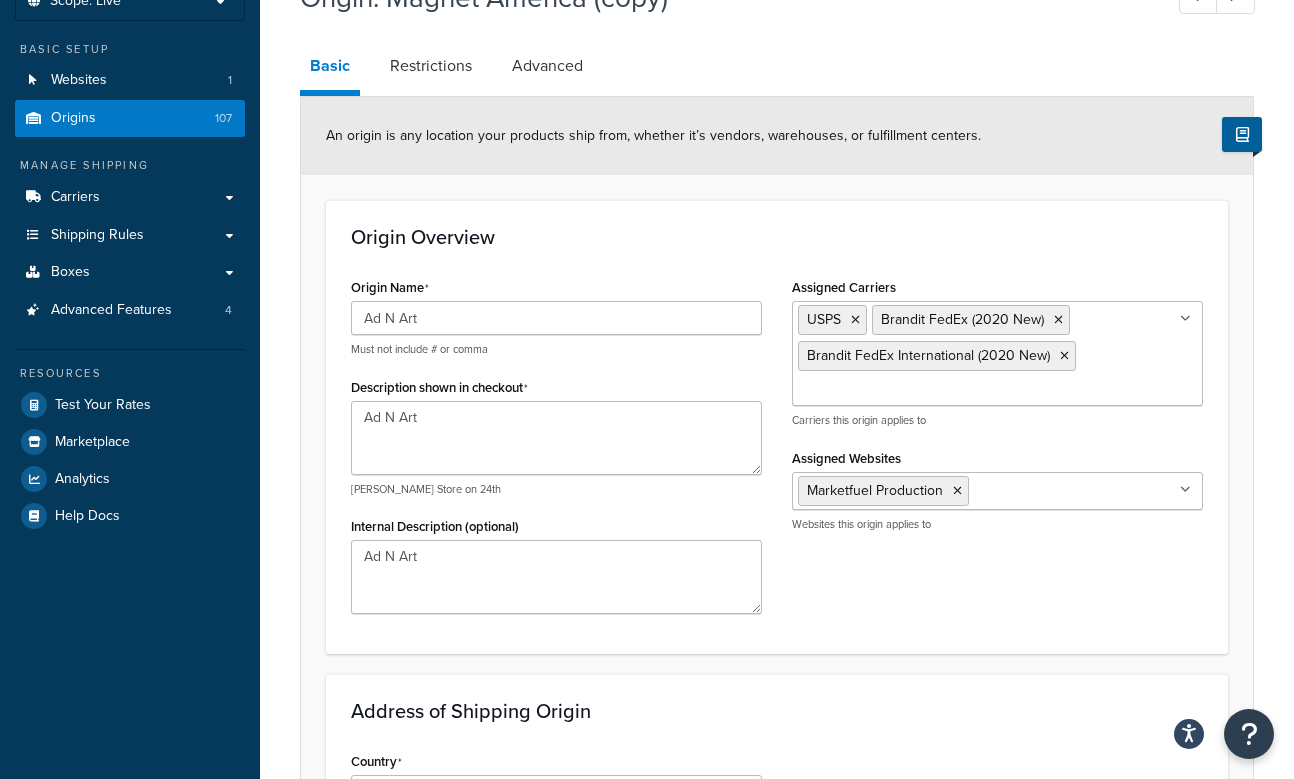click on "Origin Overview Origin Name   Ad N Art Must not include # or comma Description shown in checkout   Ad N Art e.g. Hamleys Store on 24th Internal Description (optional)   Ad N Art Assigned Carriers   USPS   Brandit FedEx (2020 New)   Brandit FedEx International (2020 New)   Flat Carrier Free USPS (Domestic) UPS - Eagle UPS SurePost - Eagle FedEx 2025 FedEx 2025 - international UPS - Eagle 4.5 Carriers this origin applies to Assigned Websites   Marketfuel Production   No results found Websites this origin applies to" at bounding box center [777, 427] 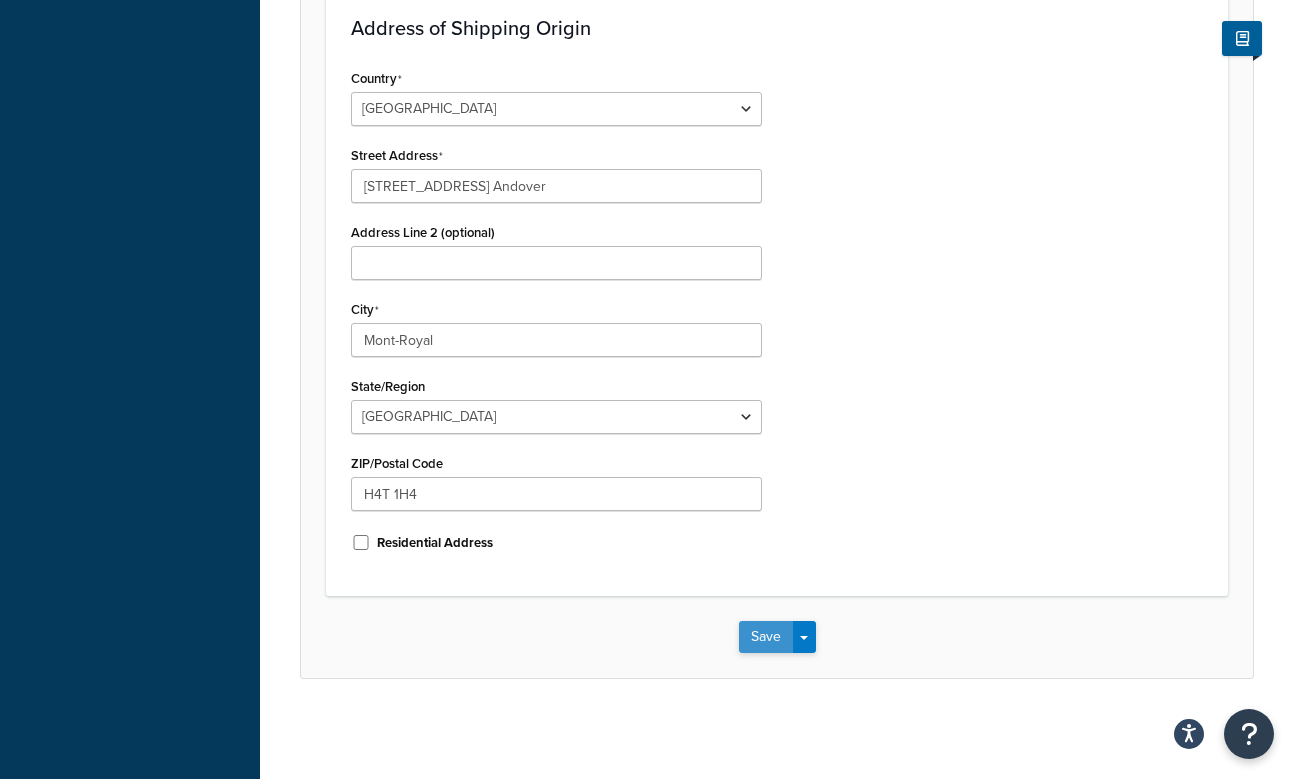 click on "Save" at bounding box center (766, 637) 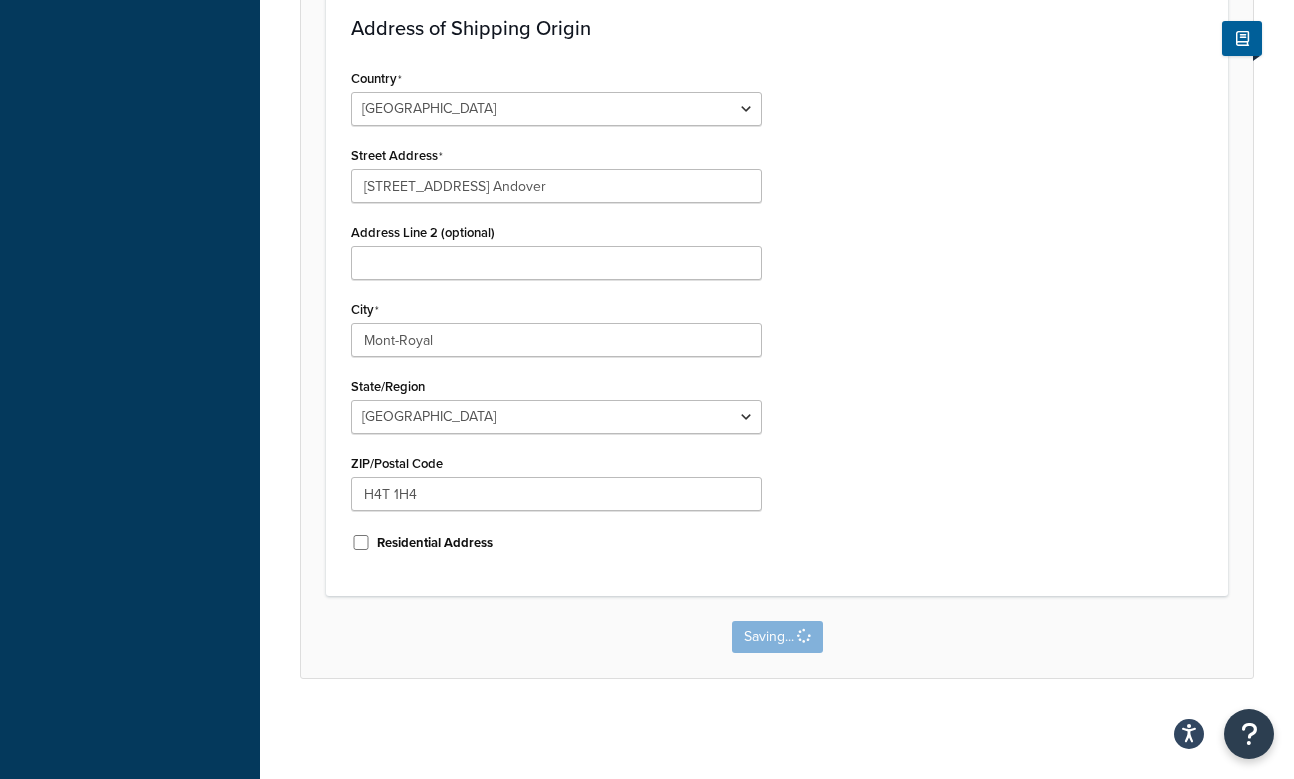 scroll, scrollTop: 0, scrollLeft: 0, axis: both 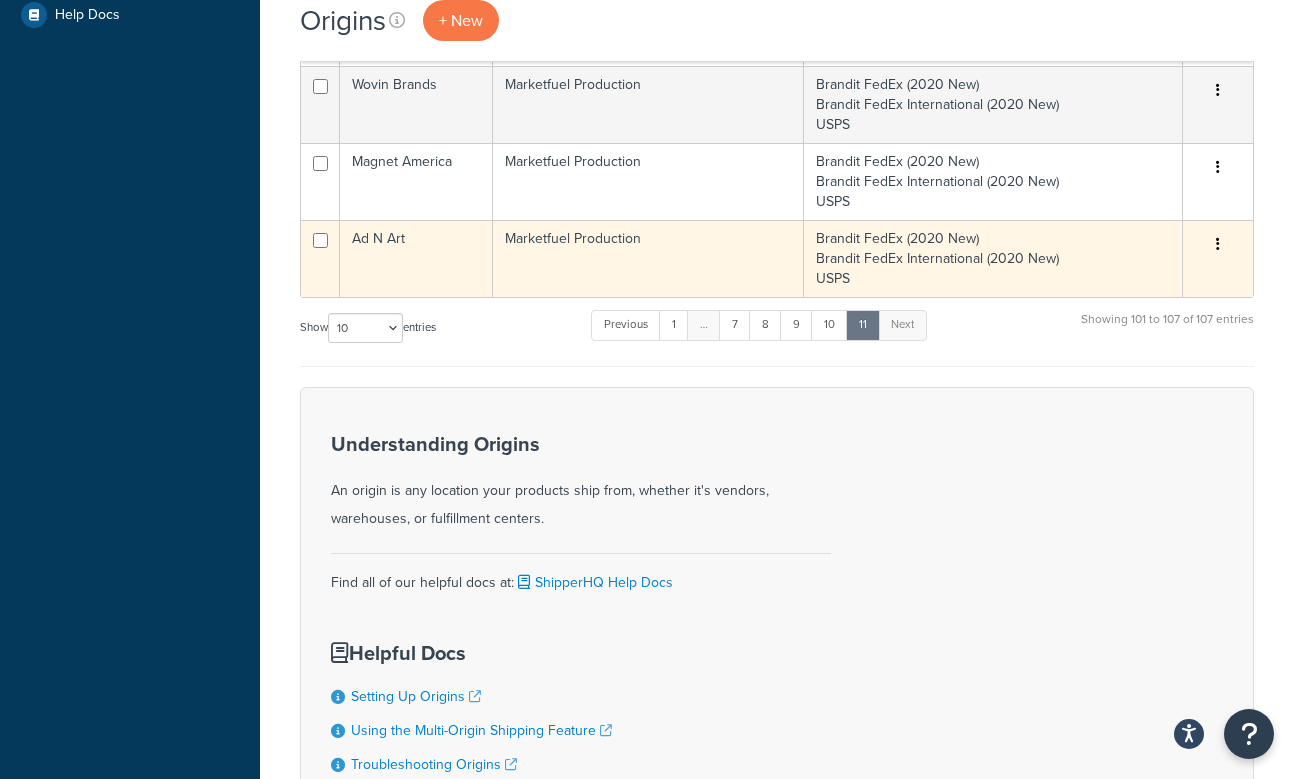 click at bounding box center [1218, 244] 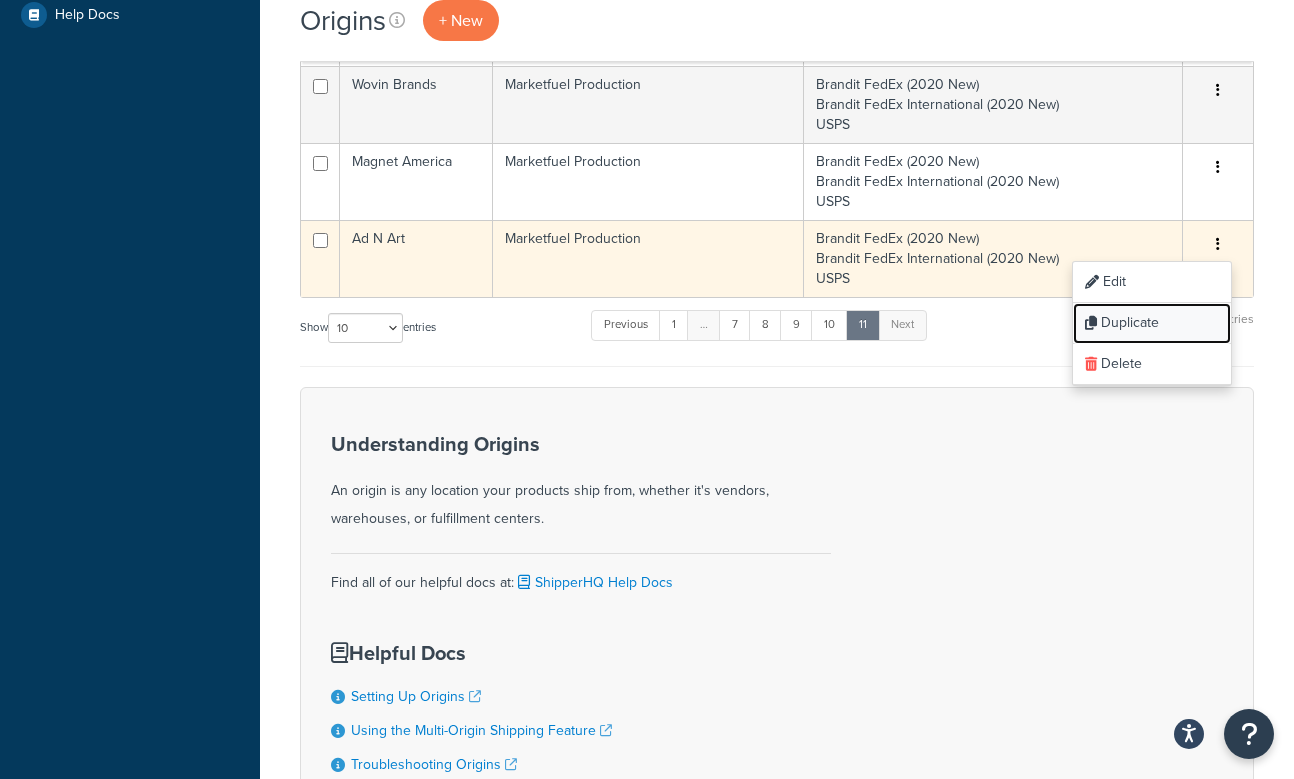 click on "Duplicate" at bounding box center [1152, 323] 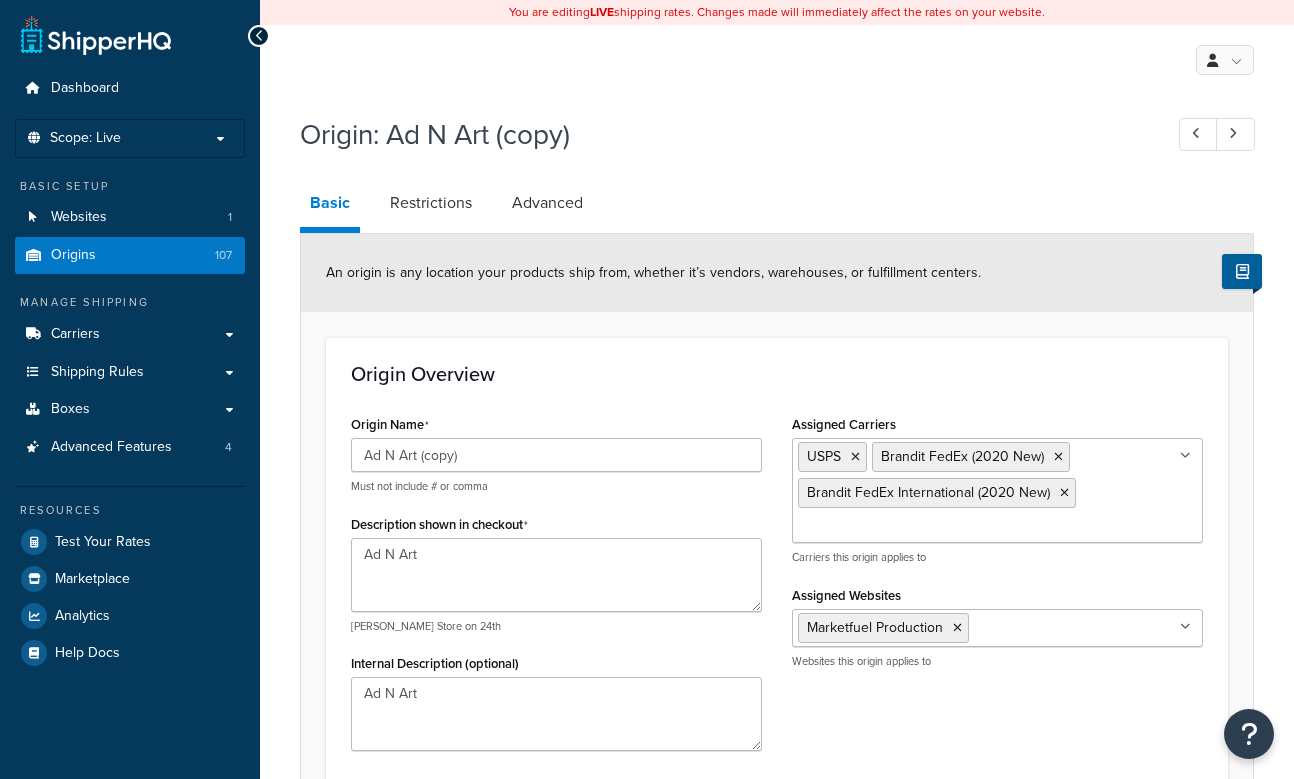 select on "1039" 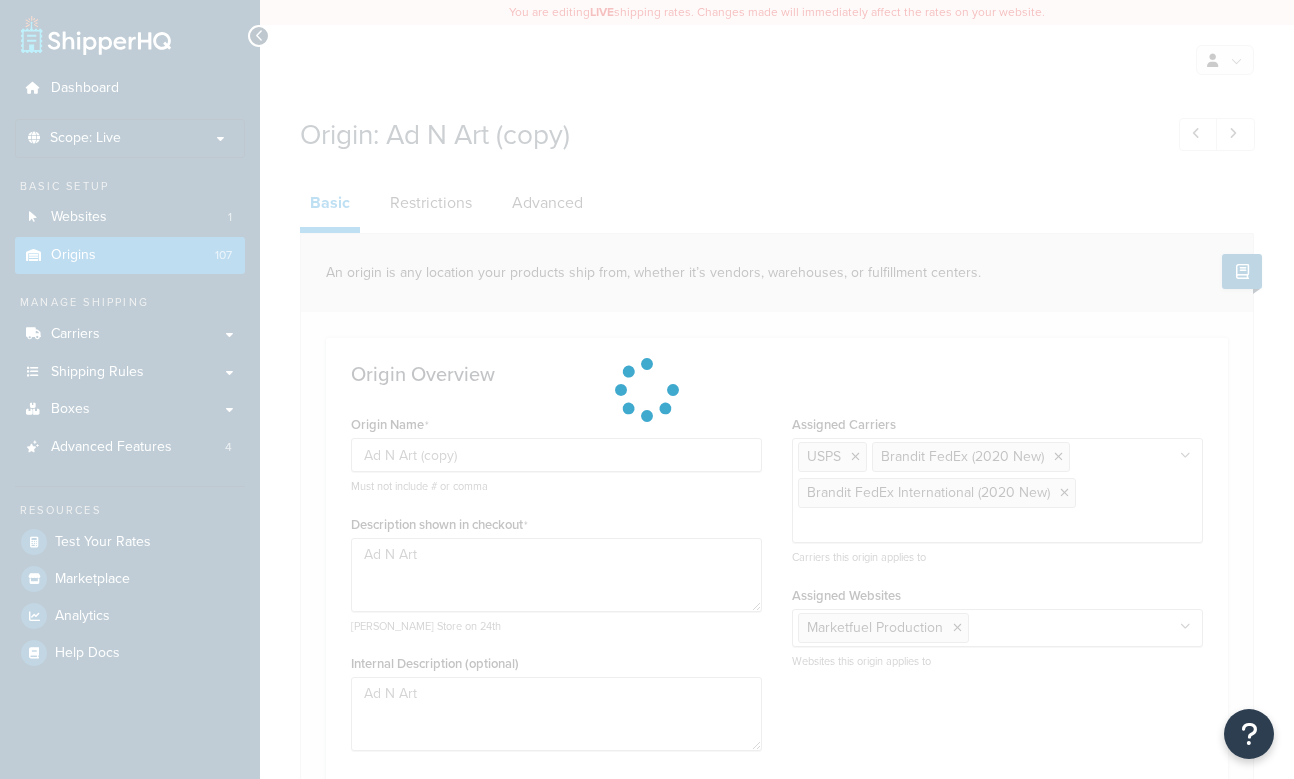 scroll, scrollTop: 0, scrollLeft: 0, axis: both 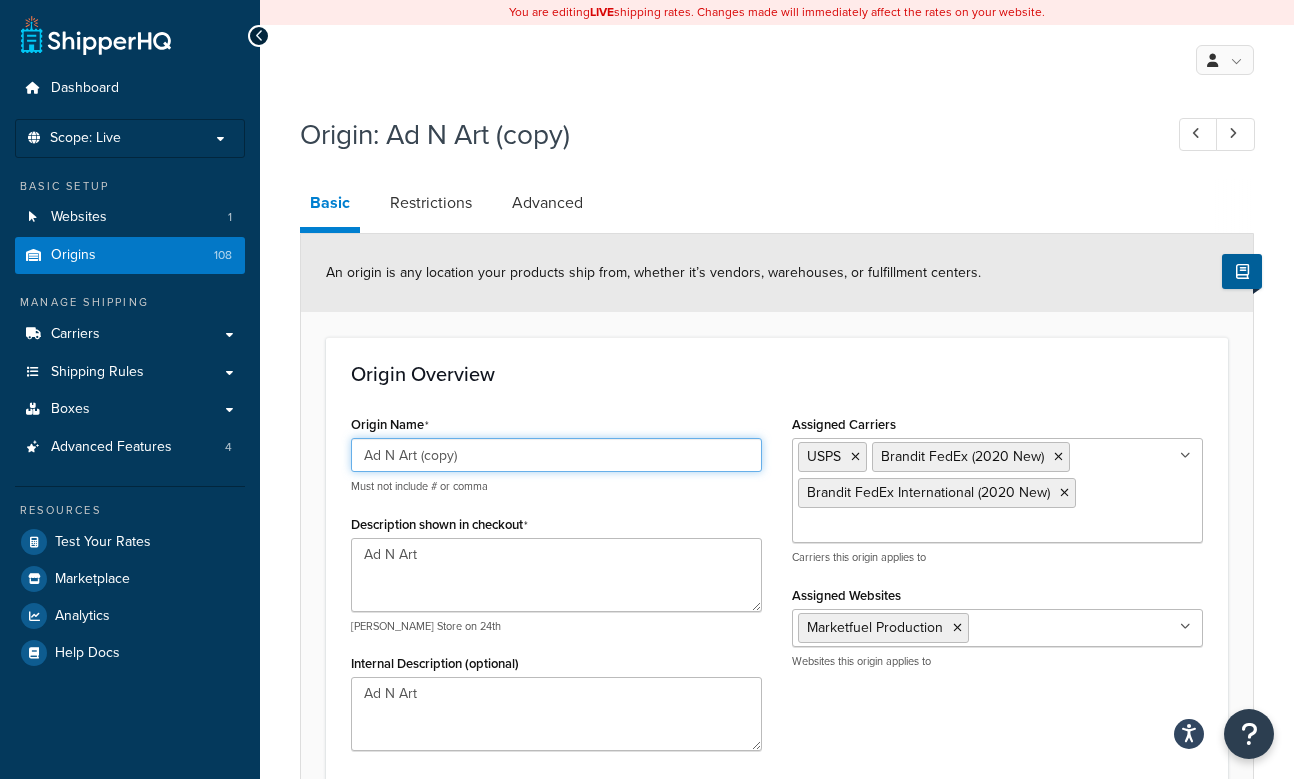 drag, startPoint x: 478, startPoint y: 447, endPoint x: 305, endPoint y: 445, distance: 173.01157 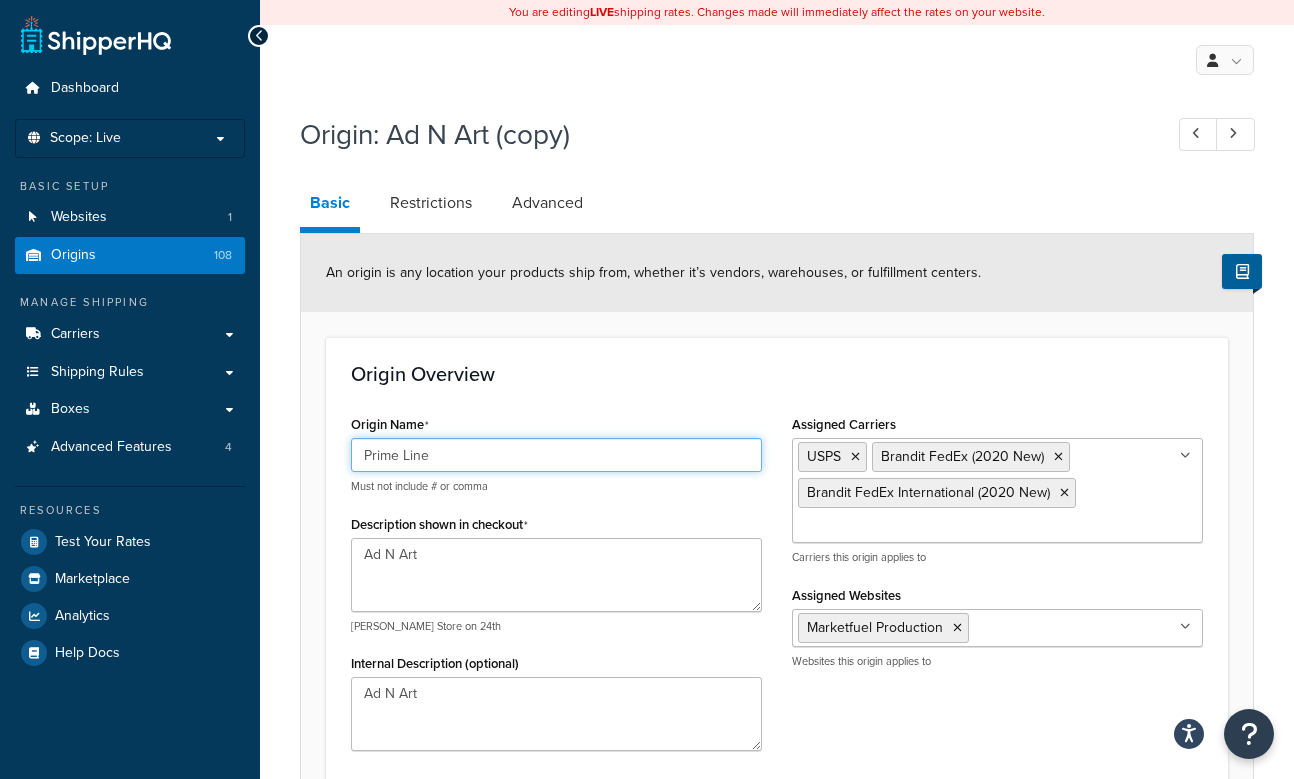 type on "Prime Line" 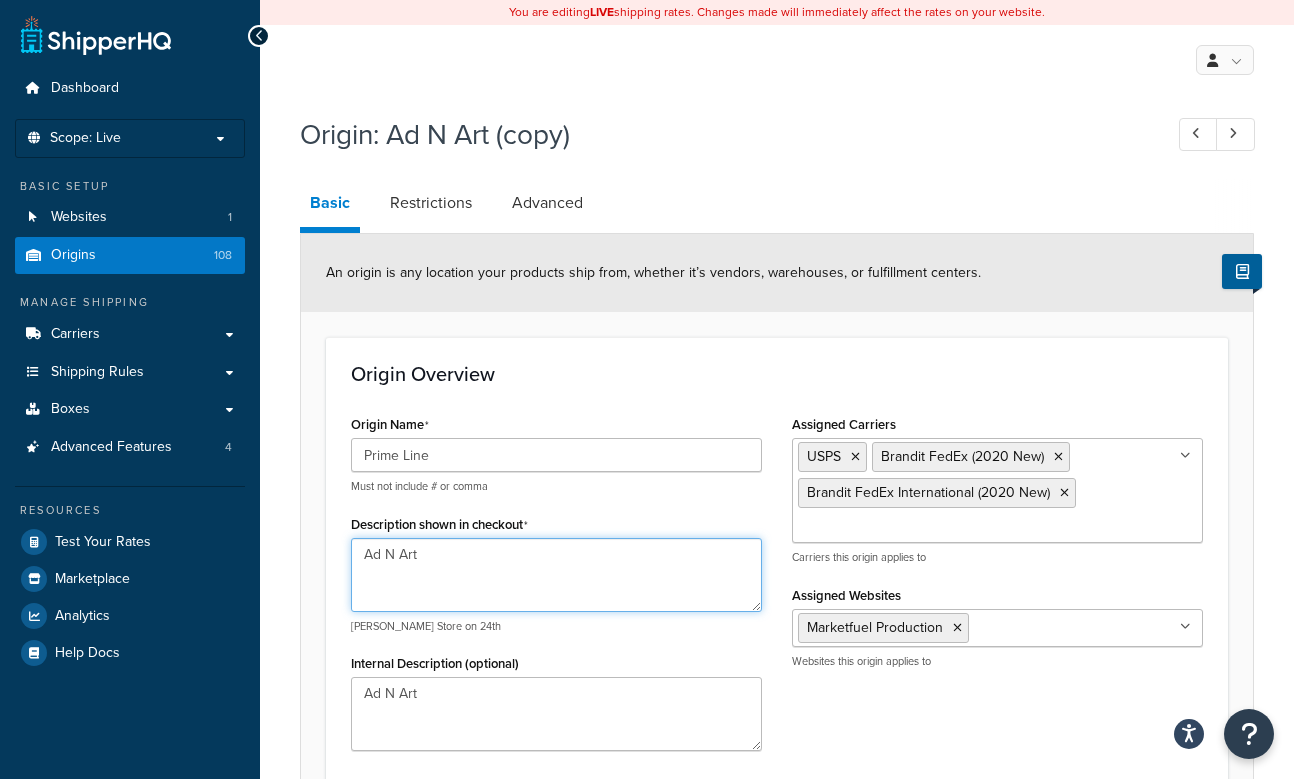 drag, startPoint x: 470, startPoint y: 562, endPoint x: 274, endPoint y: 558, distance: 196.04082 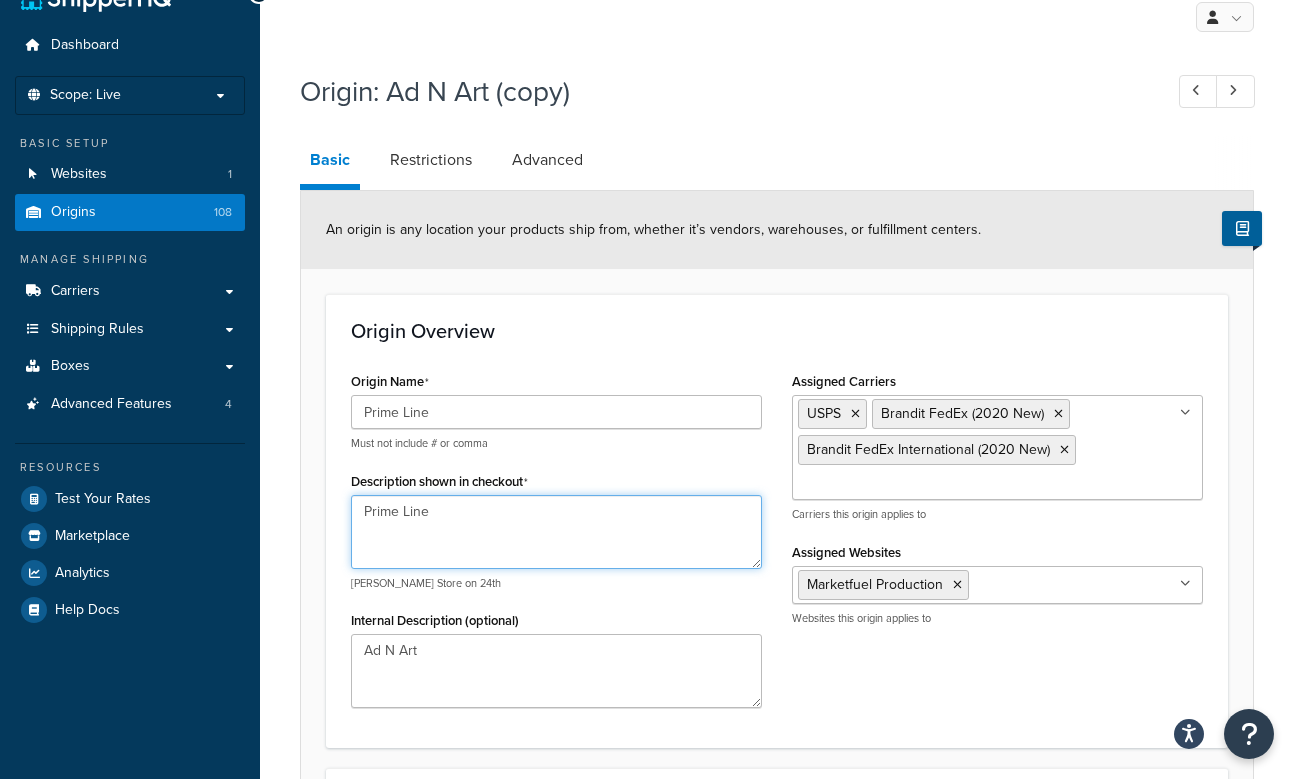 type on "Prime Line" 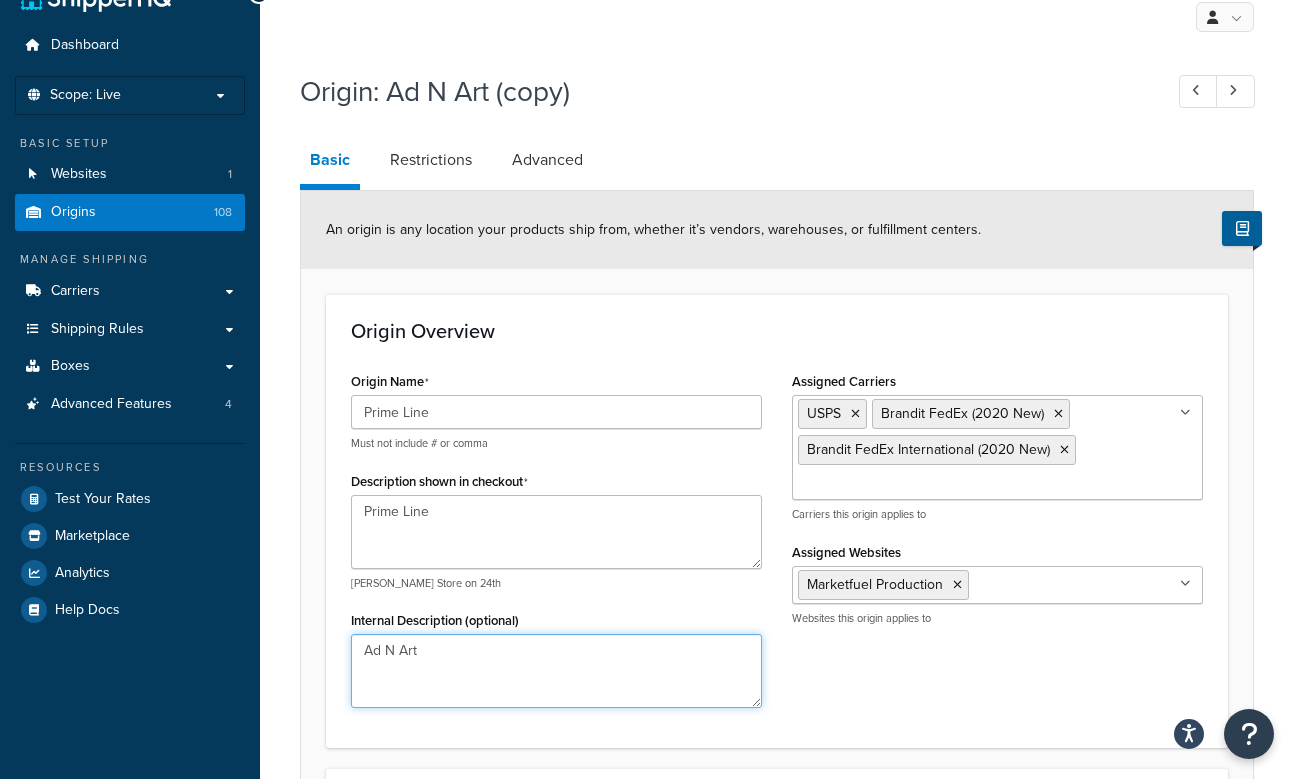 drag, startPoint x: 423, startPoint y: 642, endPoint x: 300, endPoint y: 632, distance: 123.40584 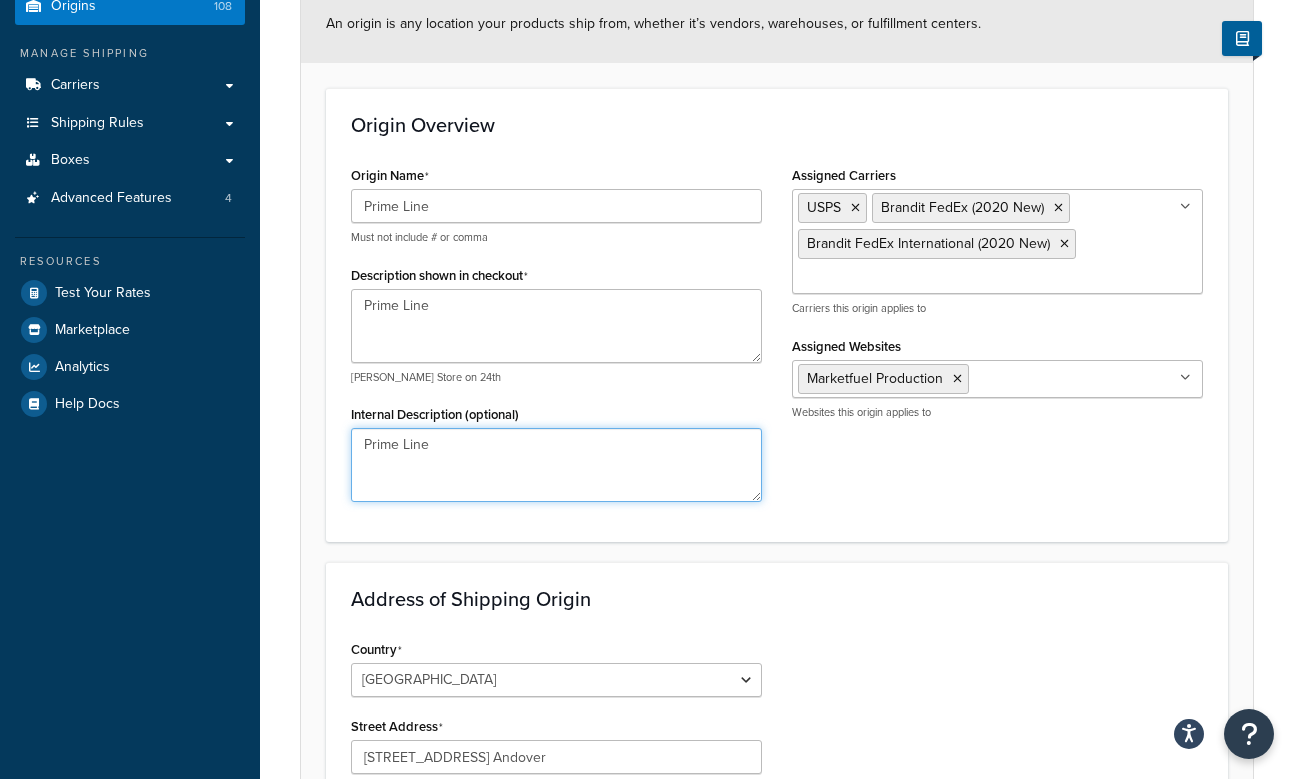 scroll, scrollTop: 674, scrollLeft: 0, axis: vertical 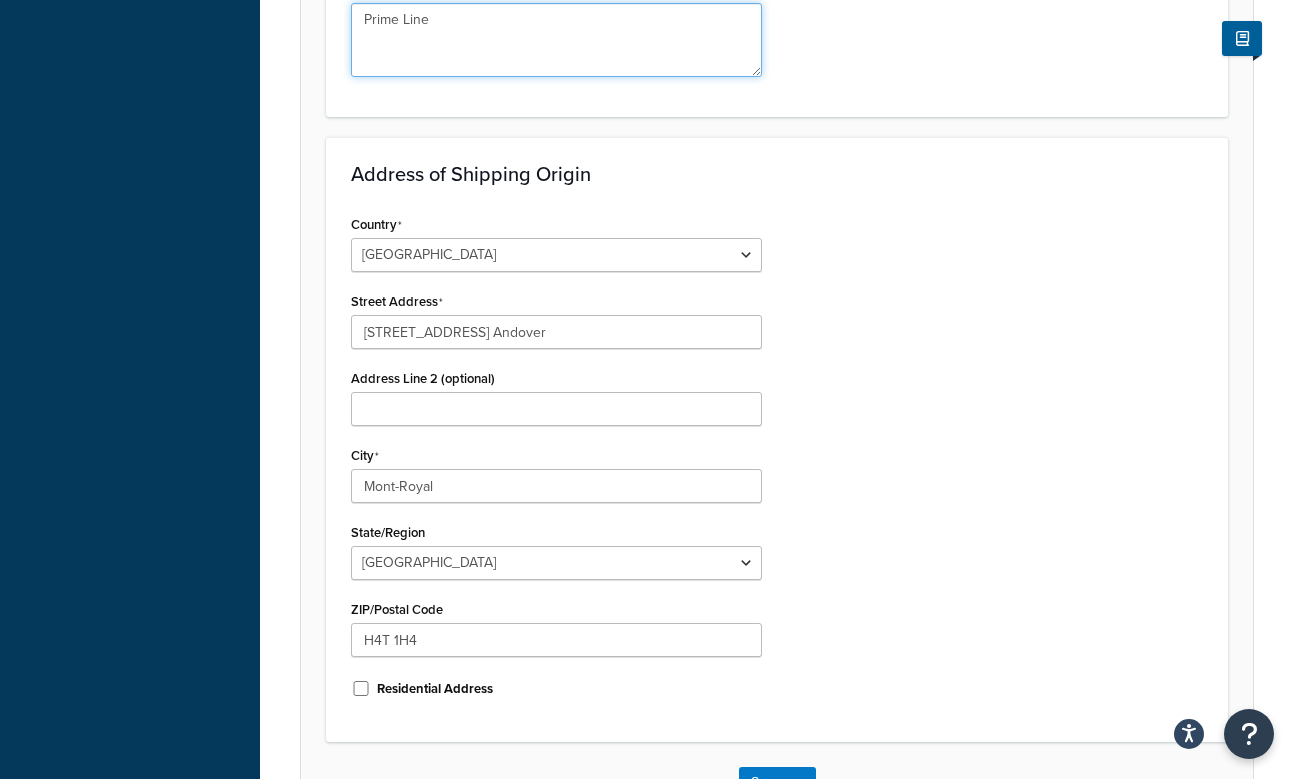 type on "Prime Line" 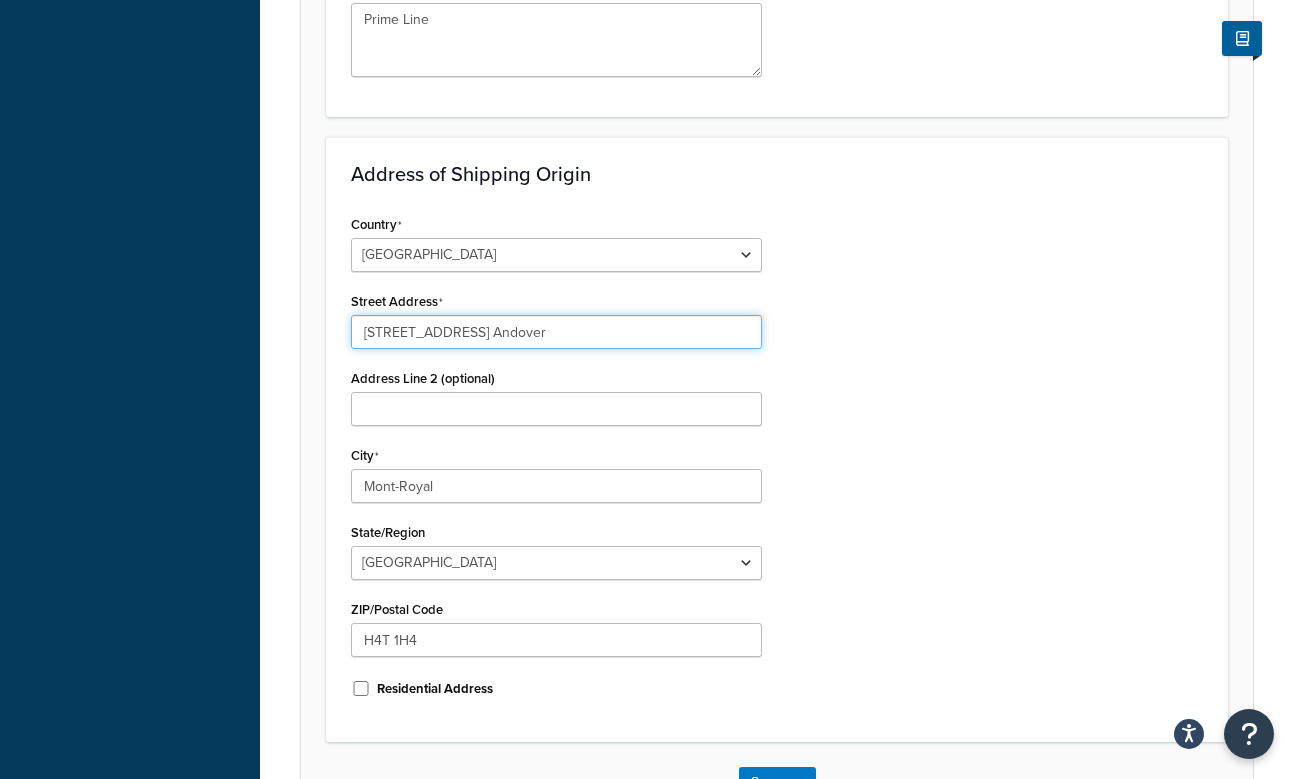 drag, startPoint x: 484, startPoint y: 331, endPoint x: 281, endPoint y: 331, distance: 203 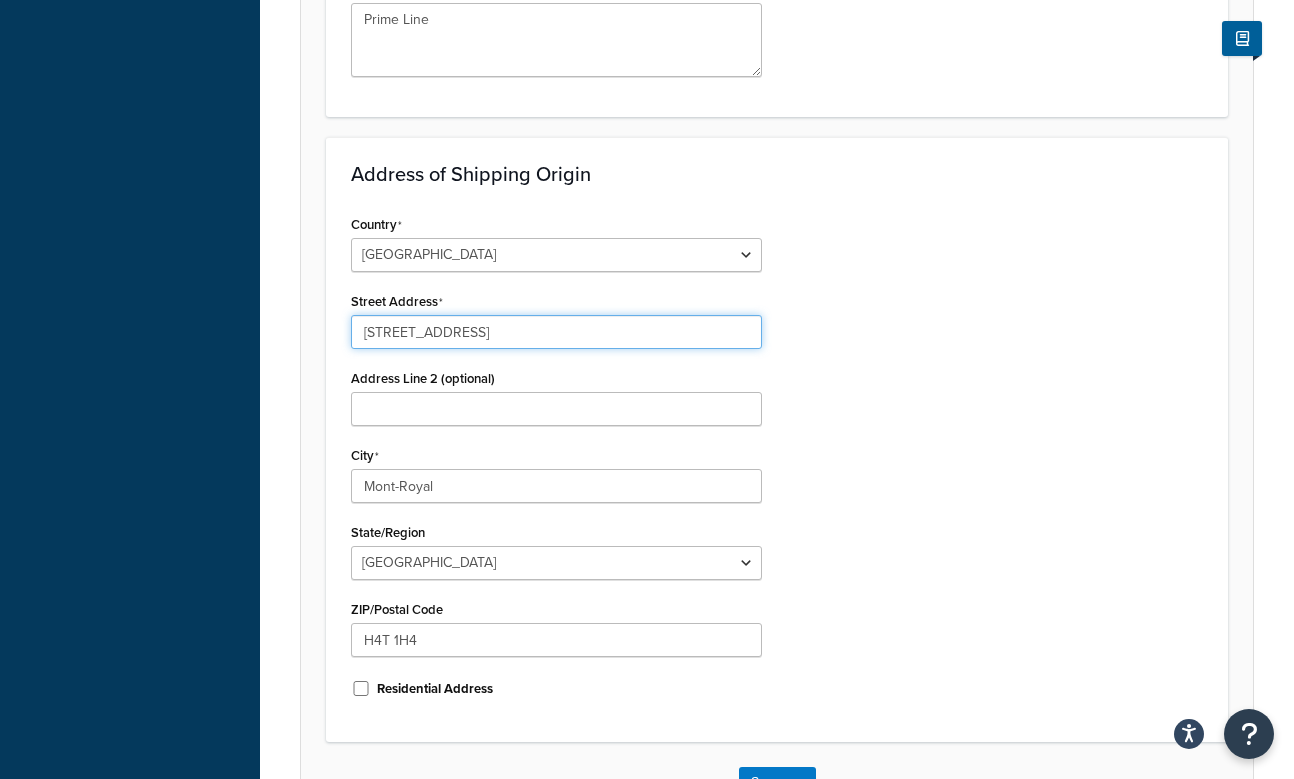 type on "26950 San Bernardino Ave" 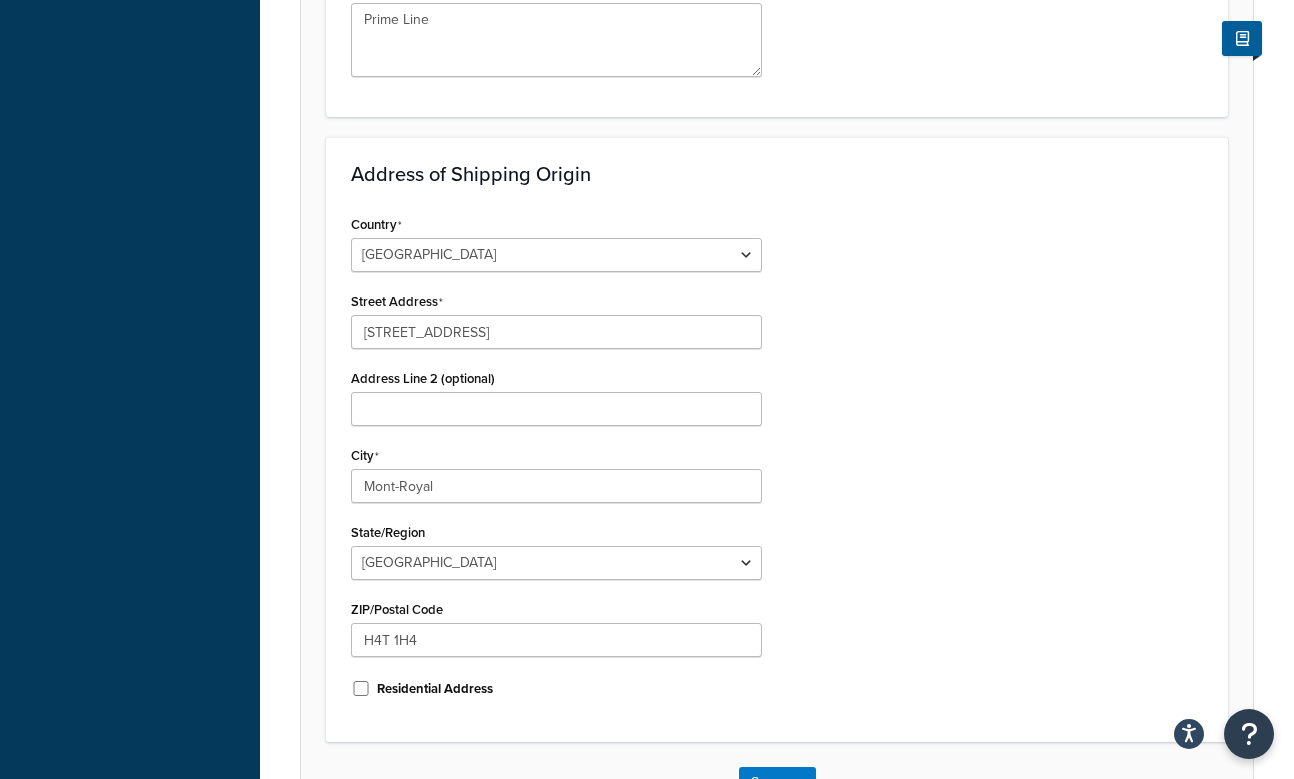 click on "Country   United States  United Kingdom  Afghanistan  Åland Islands  Albania  Algeria  American Samoa  Andorra  Angola  Anguilla  Antarctica  Antigua and Barbuda  Argentina  Armenia  Aruba  Australia  Austria  Azerbaijan  Bahamas  Bahrain  Bangladesh  Barbados  Belarus  Belgium  Belize  Benin  Bermuda  Bhutan  Bolivia  Bonaire, Sint Eustatius and Saba  Bosnia and Herzegovina  Botswana  Bouvet Island  Brazil  British Indian Ocean Territory  Brunei Darussalam  Bulgaria  Burkina Faso  Burundi  Cambodia  Cameroon  Canada  Cape Verde  Cayman Islands  Central African Republic  Chad  Chile  China  Christmas Island  Cocos (Keeling) Islands  Colombia  Comoros  Congo  Congo, The Democratic Republic of the  Cook Islands  Costa Rica  Côte d'Ivoire  Croatia  Cuba  Curacao  Cyprus  Czech Republic  Denmark  Djibouti  Dominica  Dominican Republic  Ecuador  Egypt  El Salvador  Equatorial Guinea  Eritrea  Estonia  Ethiopia  Falkland Islands (Malvinas)  Faroe Islands  Fiji  Finland  France  French Guiana  French Polynesia" at bounding box center [777, 463] 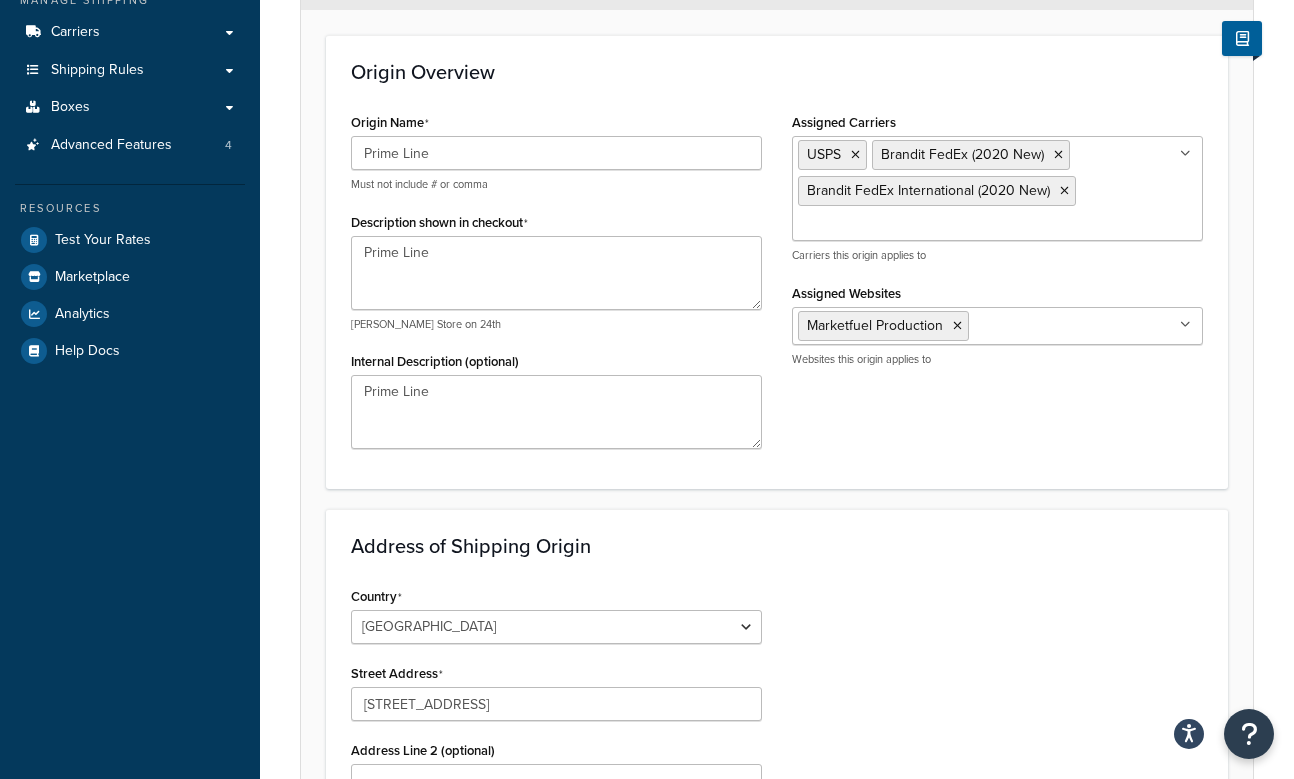 scroll, scrollTop: 369, scrollLeft: 0, axis: vertical 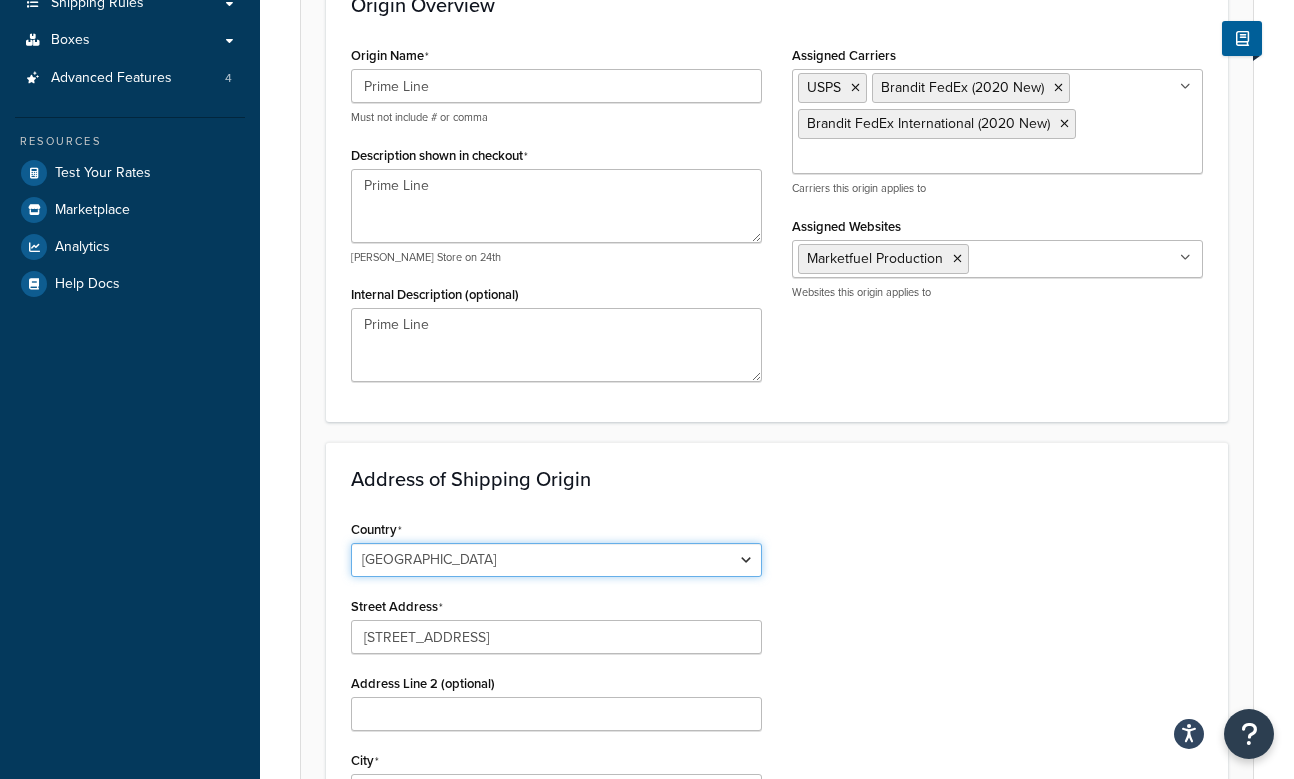 click on "United States  United Kingdom  Afghanistan  Åland Islands  Albania  Algeria  American Samoa  Andorra  Angola  Anguilla  Antarctica  Antigua and Barbuda  Argentina  Armenia  Aruba  Australia  Austria  Azerbaijan  Bahamas  Bahrain  Bangladesh  Barbados  Belarus  Belgium  Belize  Benin  Bermuda  Bhutan  Bolivia  Bonaire, Sint Eustatius and Saba  Bosnia and Herzegovina  Botswana  Bouvet Island  Brazil  British Indian Ocean Territory  Brunei Darussalam  Bulgaria  Burkina Faso  Burundi  Cambodia  Cameroon  Canada  Cape Verde  Cayman Islands  Central African Republic  Chad  Chile  China  Christmas Island  Cocos (Keeling) Islands  Colombia  Comoros  Congo  Congo, The Democratic Republic of the  Cook Islands  Costa Rica  Côte d'Ivoire  Croatia  Cuba  Curacao  Cyprus  Czech Republic  Denmark  Djibouti  Dominica  Dominican Republic  Ecuador  Egypt  El Salvador  Equatorial Guinea  Eritrea  Estonia  Ethiopia  Falkland Islands (Malvinas)  Faroe Islands  Fiji  Finland  France  French Guiana  French Polynesia  Gabon  Guam" at bounding box center [556, 560] 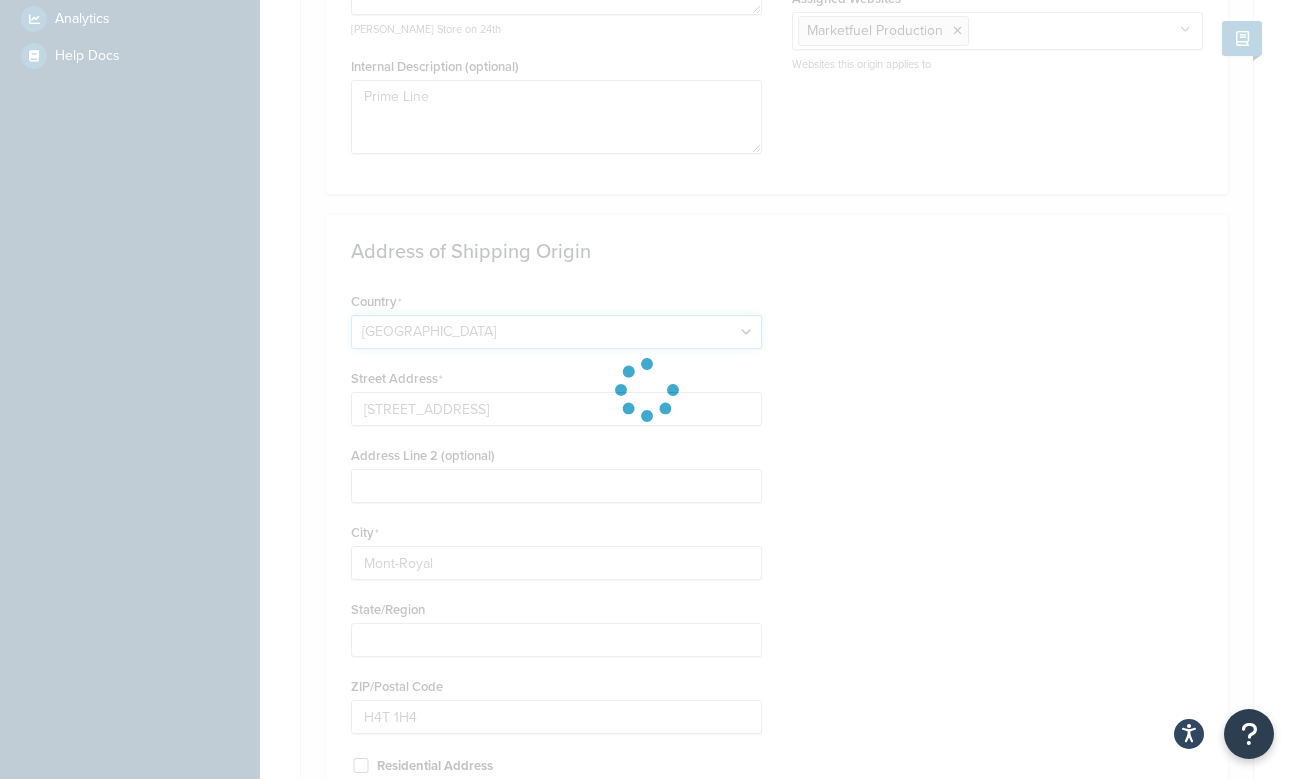 scroll, scrollTop: 747, scrollLeft: 0, axis: vertical 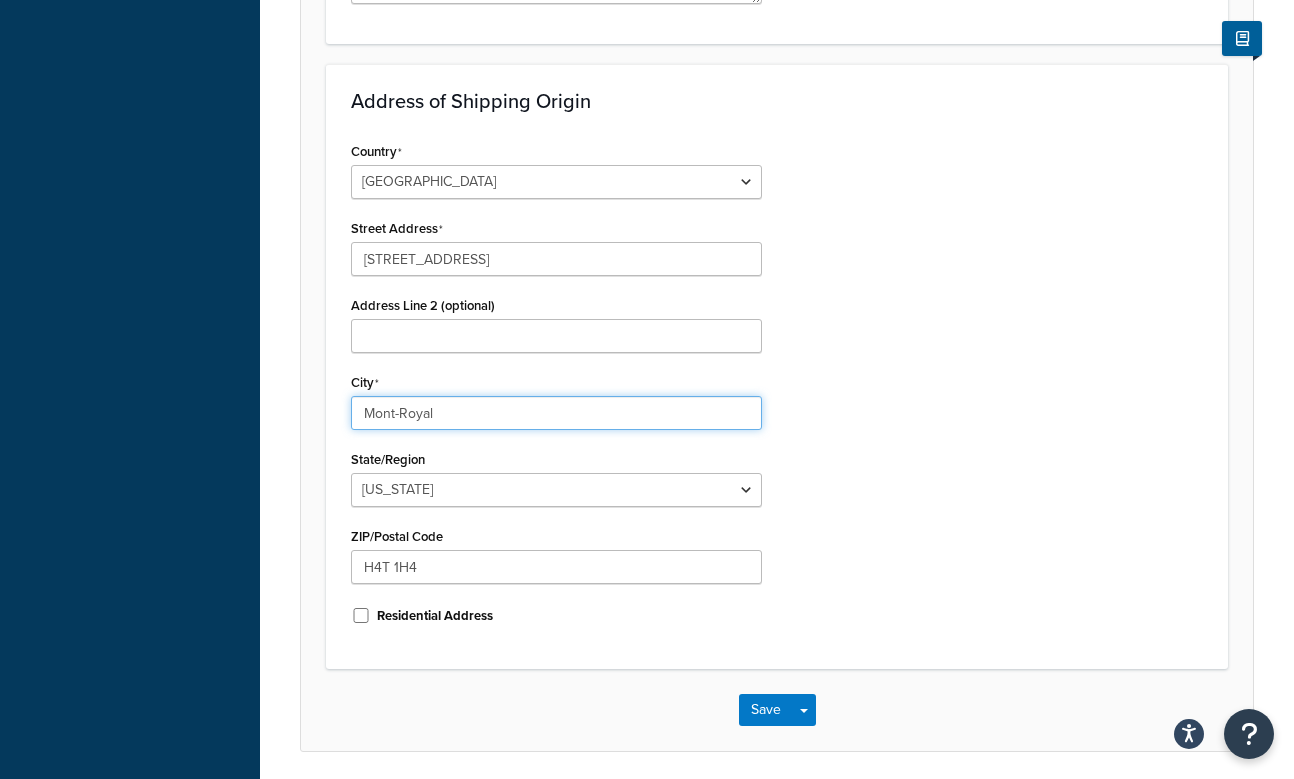 drag, startPoint x: 458, startPoint y: 414, endPoint x: 237, endPoint y: 404, distance: 221.22614 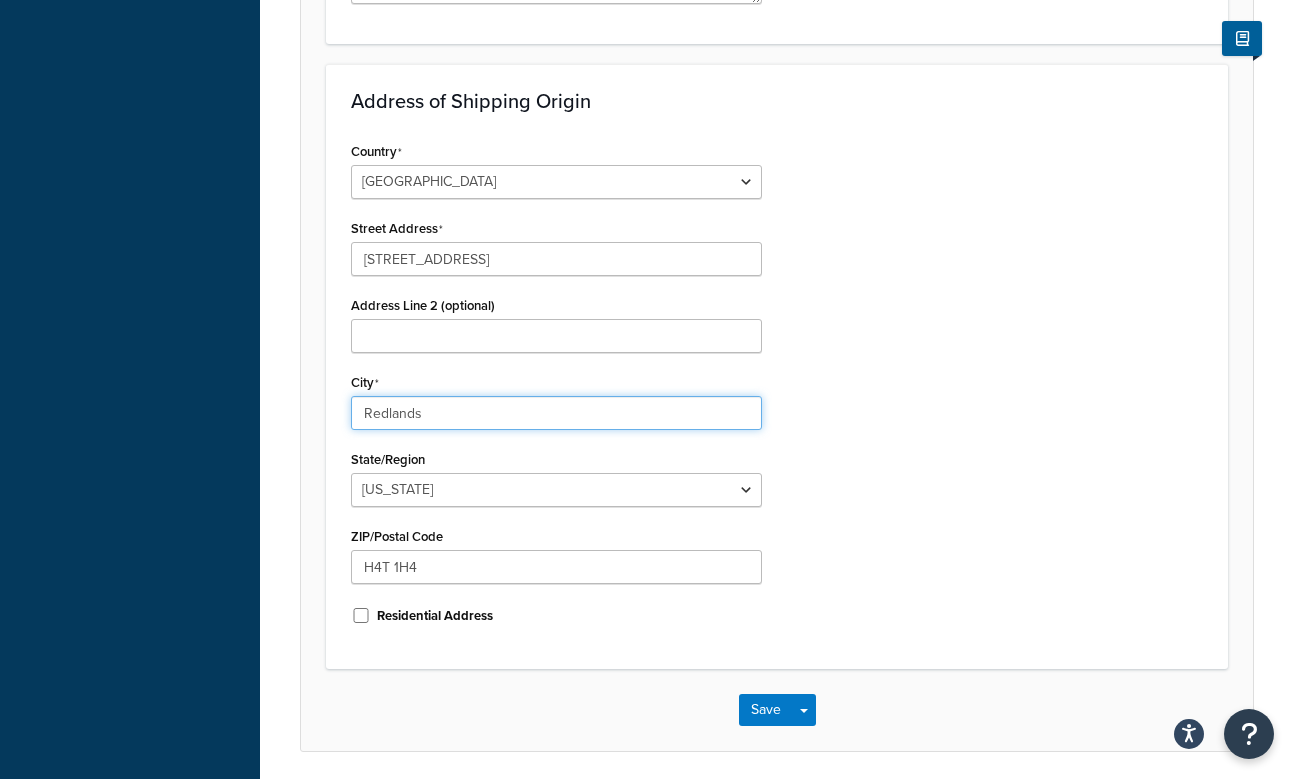 type on "Redlands" 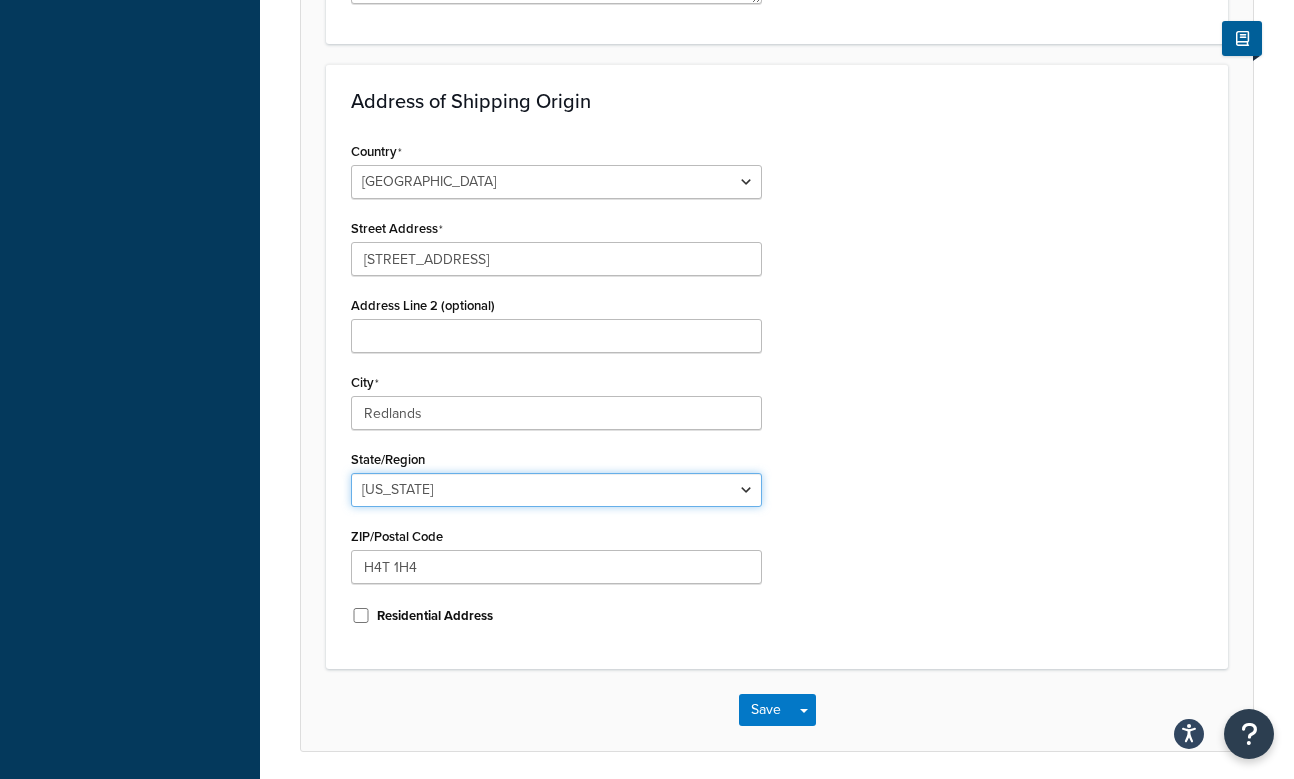 click on "Alabama  Alaska  American Samoa  Arizona  Arkansas  Armed Forces Americas  Armed Forces Europe, Middle East, Africa, Canada  Armed Forces Pacific  California  Colorado  Connecticut  Delaware  District of Columbia  Federated States of Micronesia  Florida  Georgia  Guam  Hawaii  Idaho  Illinois  Indiana  Iowa  Kansas  Kentucky  Louisiana  Maine  Marshall Islands  Maryland  Massachusetts  Michigan  Minnesota  Mississippi  Missouri  Montana  Nebraska  Nevada  New Hampshire  New Jersey  New Mexico  New York  North Carolina  North Dakota  Northern Mariana Islands  Ohio  Oklahoma  Oregon  Palau  Pennsylvania  Puerto Rico  Rhode Island  South Carolina  South Dakota  Tennessee  Texas  United States Minor Outlying Islands  Utah  Vermont  Virgin Islands  Virginia  Washington  West Virginia  Wisconsin  Wyoming" at bounding box center (556, 490) 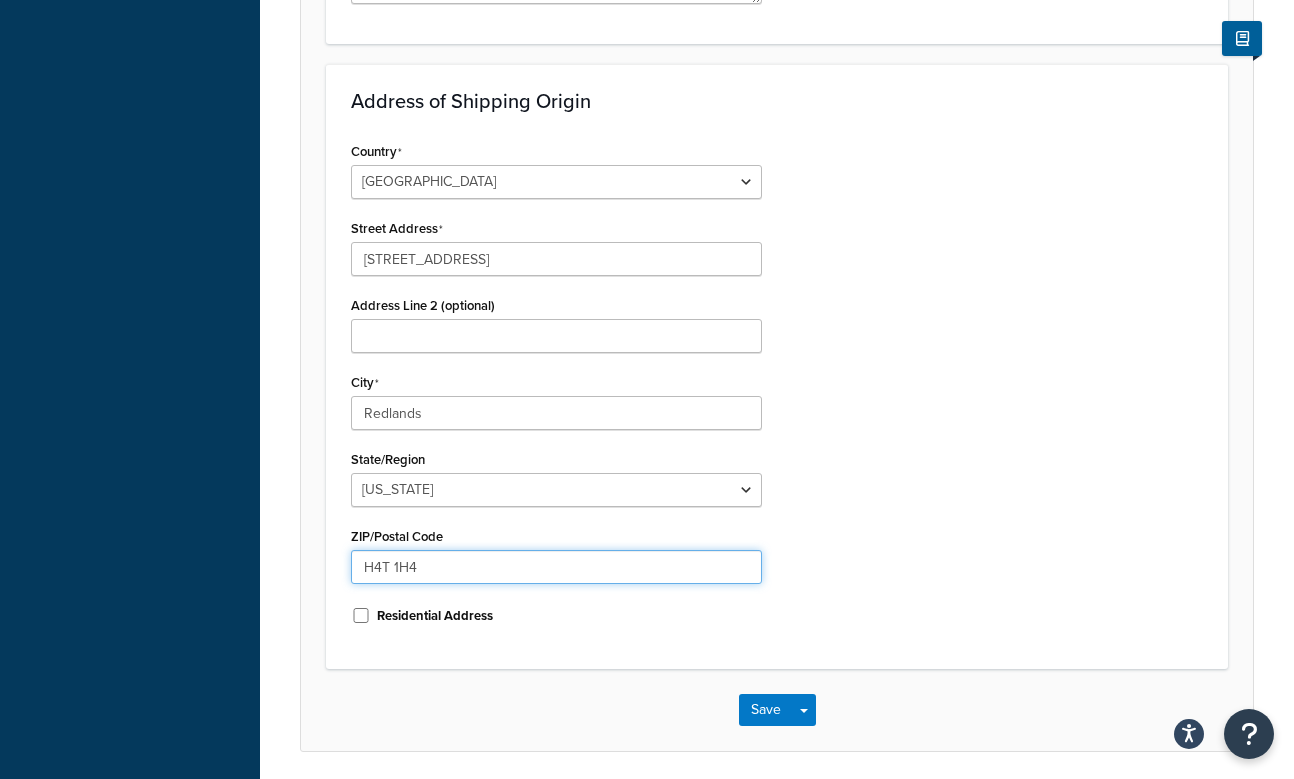 drag, startPoint x: 444, startPoint y: 568, endPoint x: 275, endPoint y: 564, distance: 169.04733 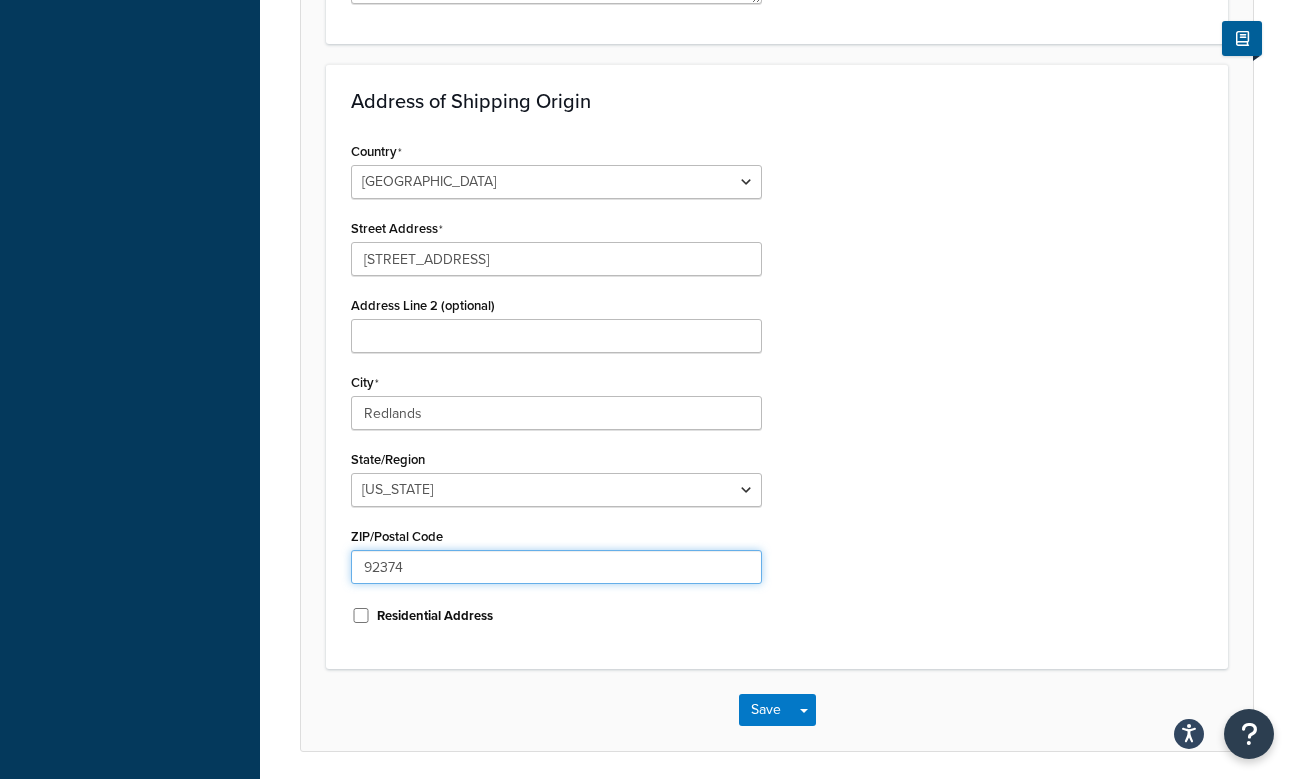 type on "92374" 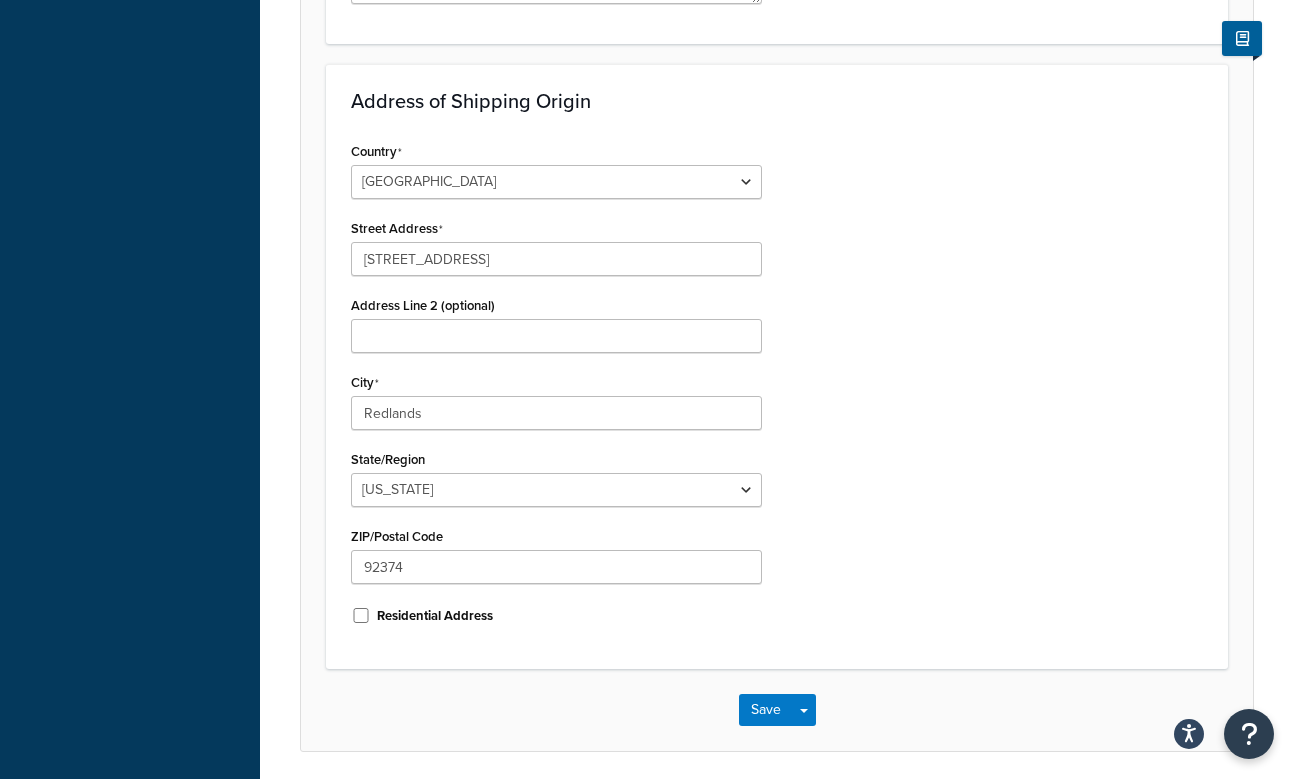 click on "Country   United States  United Kingdom  Afghanistan  Åland Islands  Albania  Algeria  American Samoa  Andorra  Angola  Anguilla  Antarctica  Antigua and Barbuda  Argentina  Armenia  Aruba  Australia  Austria  Azerbaijan  Bahamas  Bahrain  Bangladesh  Barbados  Belarus  Belgium  Belize  Benin  Bermuda  Bhutan  Bolivia  Bonaire, Sint Eustatius and Saba  Bosnia and Herzegovina  Botswana  Bouvet Island  Brazil  British Indian Ocean Territory  Brunei Darussalam  Bulgaria  Burkina Faso  Burundi  Cambodia  Cameroon  Canada  Cape Verde  Cayman Islands  Central African Republic  Chad  Chile  China  Christmas Island  Cocos (Keeling) Islands  Colombia  Comoros  Congo  Congo, The Democratic Republic of the  Cook Islands  Costa Rica  Côte d'Ivoire  Croatia  Cuba  Curacao  Cyprus  Czech Republic  Denmark  Djibouti  Dominica  Dominican Republic  Ecuador  Egypt  El Salvador  Equatorial Guinea  Eritrea  Estonia  Ethiopia  Falkland Islands (Malvinas)  Faroe Islands  Fiji  Finland  France  French Guiana  French Polynesia" at bounding box center (777, 390) 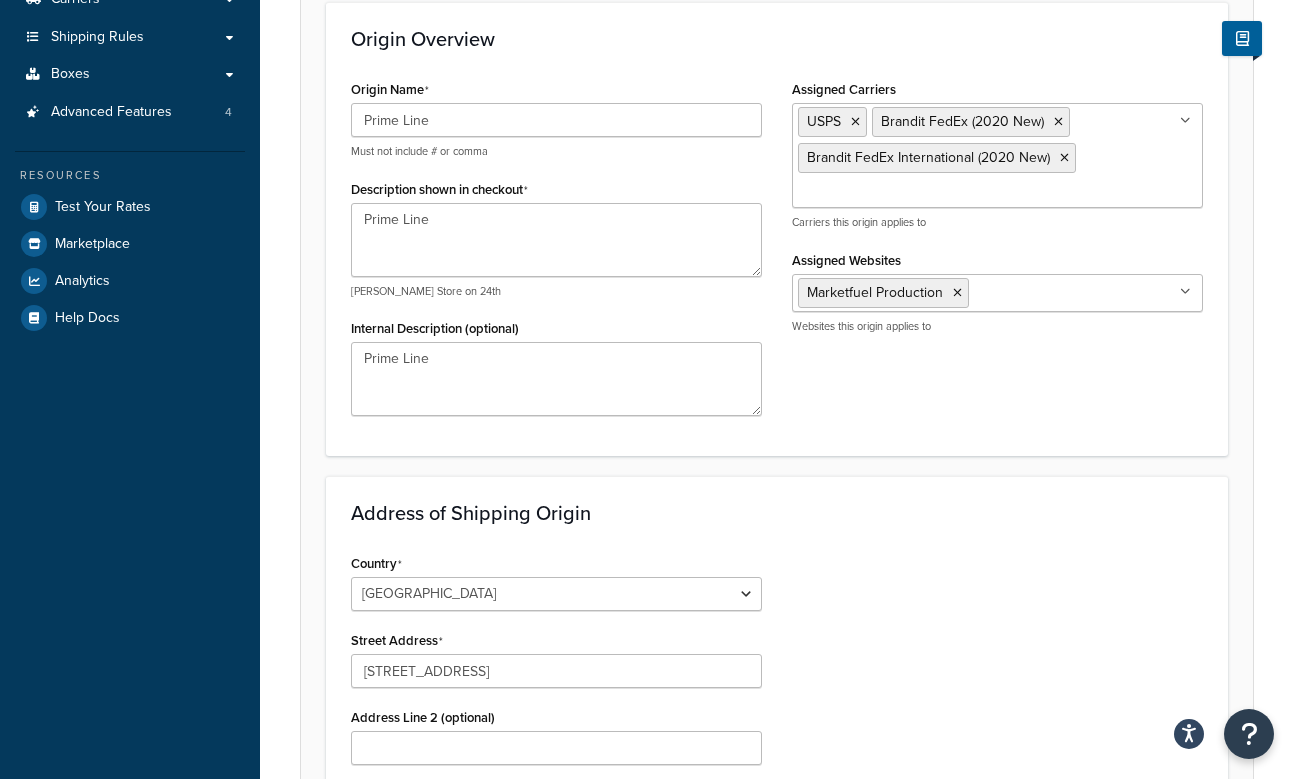 scroll, scrollTop: 0, scrollLeft: 0, axis: both 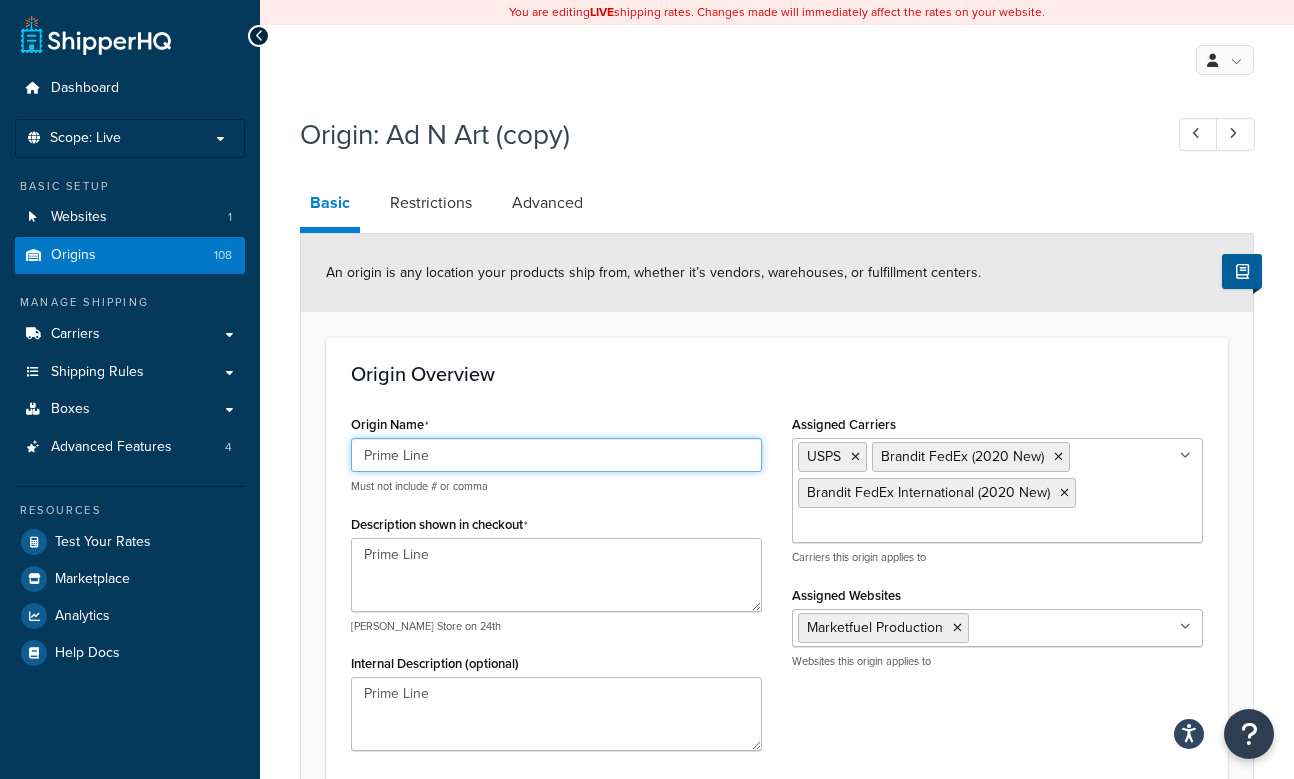 drag, startPoint x: 446, startPoint y: 448, endPoint x: 279, endPoint y: 441, distance: 167.14664 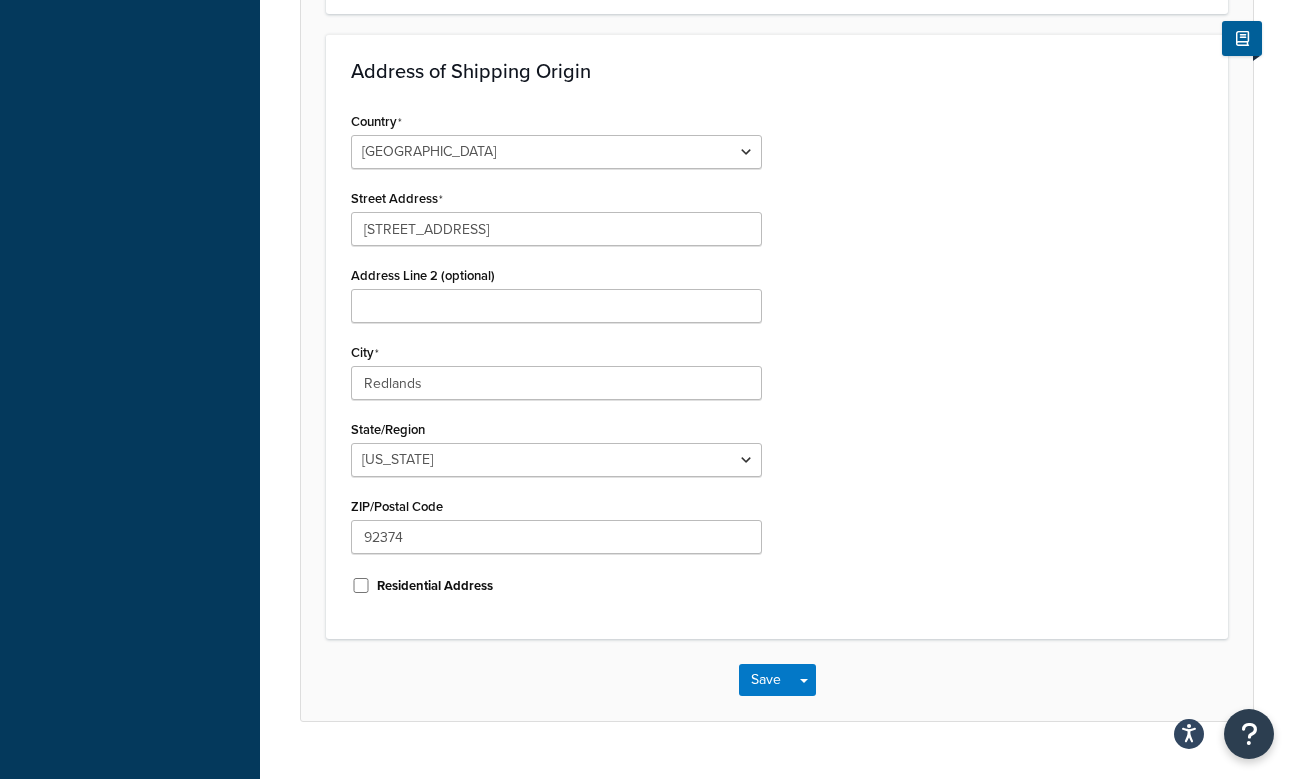 scroll, scrollTop: 776, scrollLeft: 0, axis: vertical 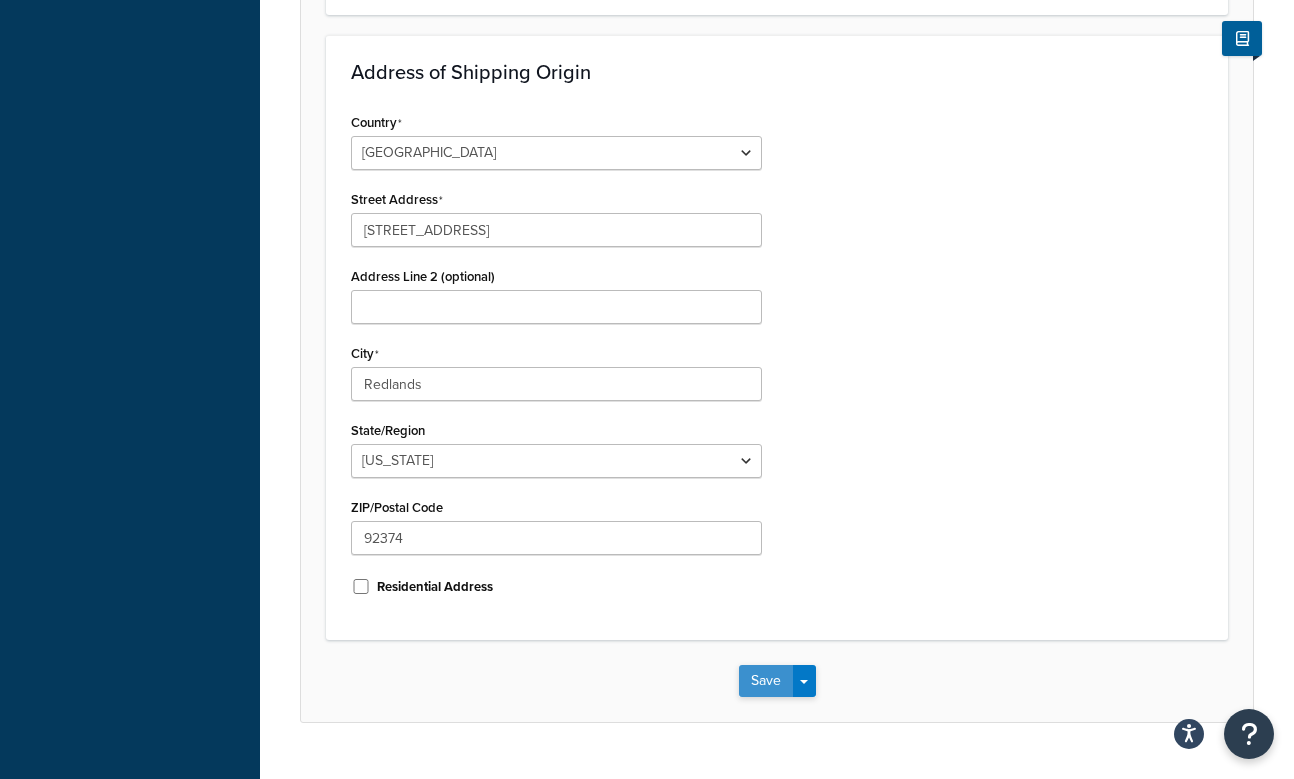 click on "Save" at bounding box center (766, 681) 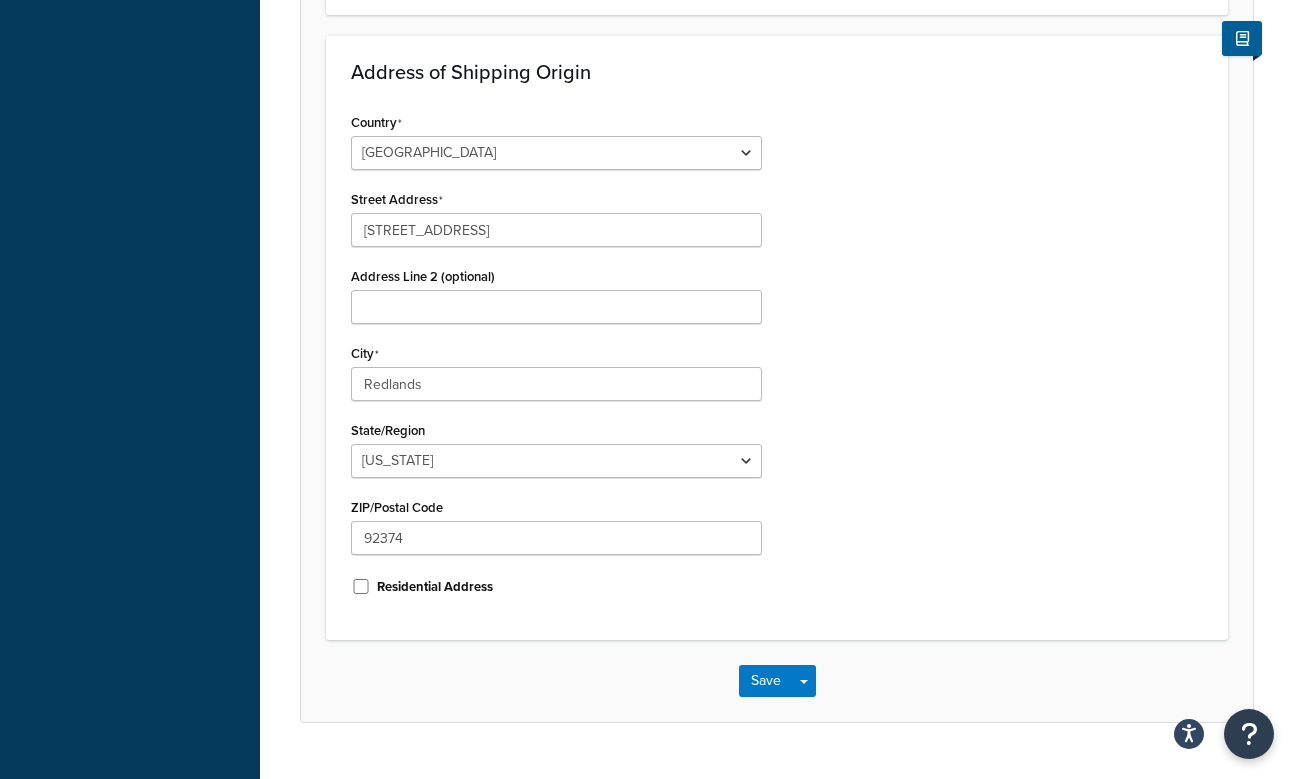 scroll, scrollTop: 0, scrollLeft: 0, axis: both 